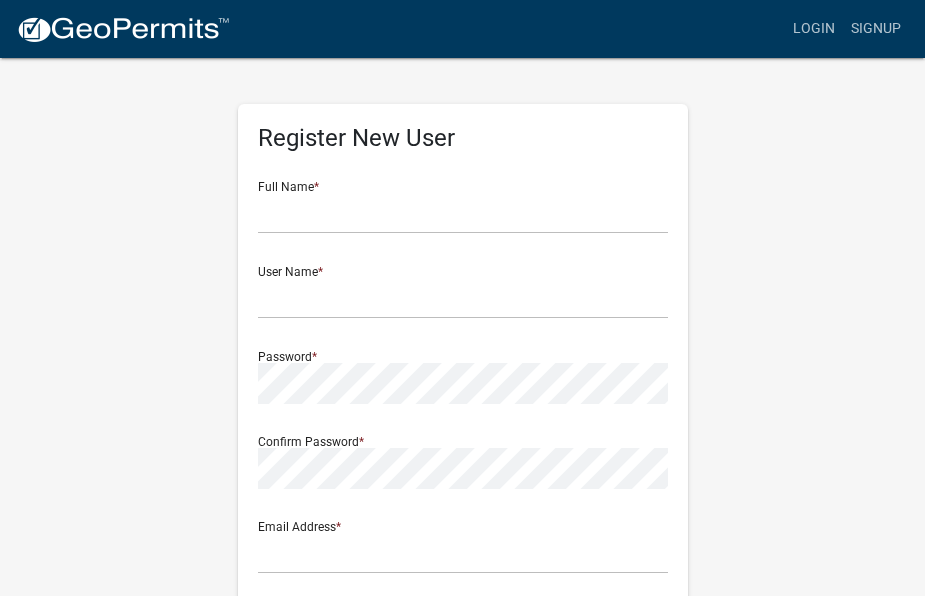 scroll, scrollTop: 0, scrollLeft: 0, axis: both 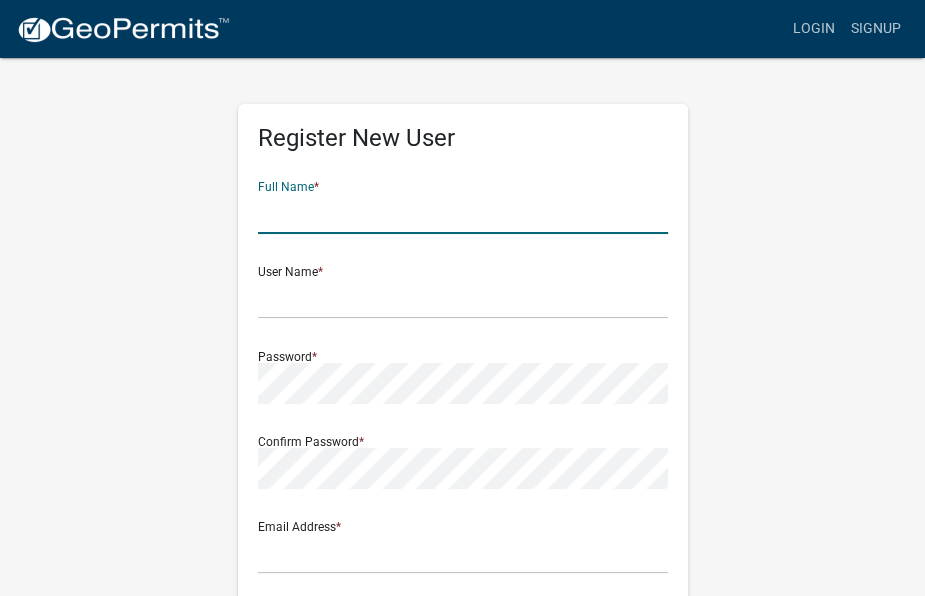 click 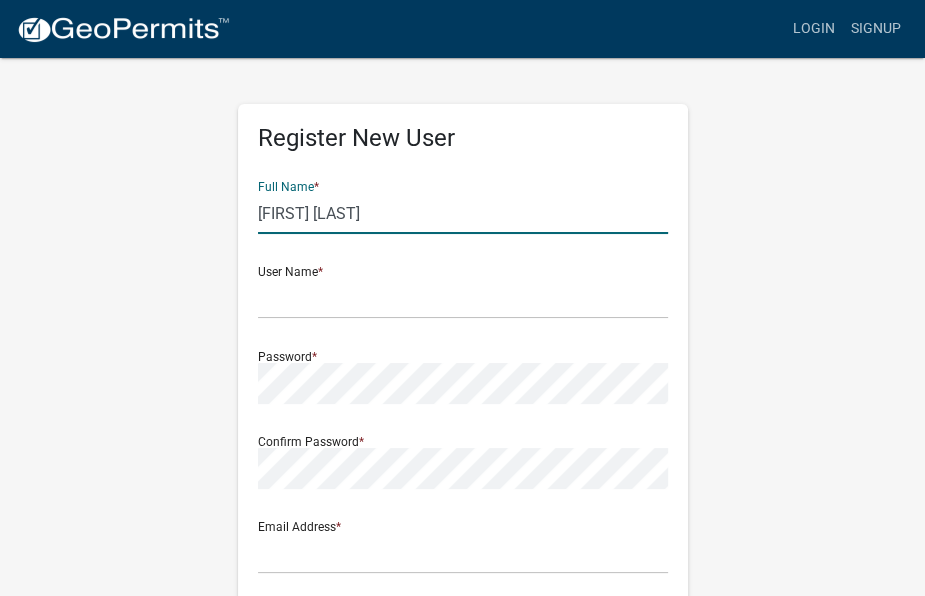 type on "[FIRST] [LAST]" 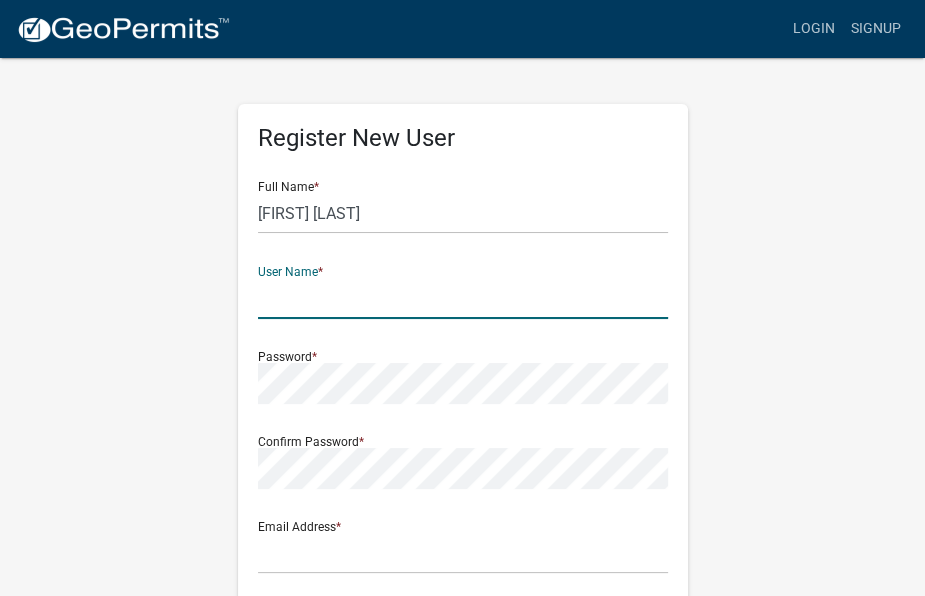 click 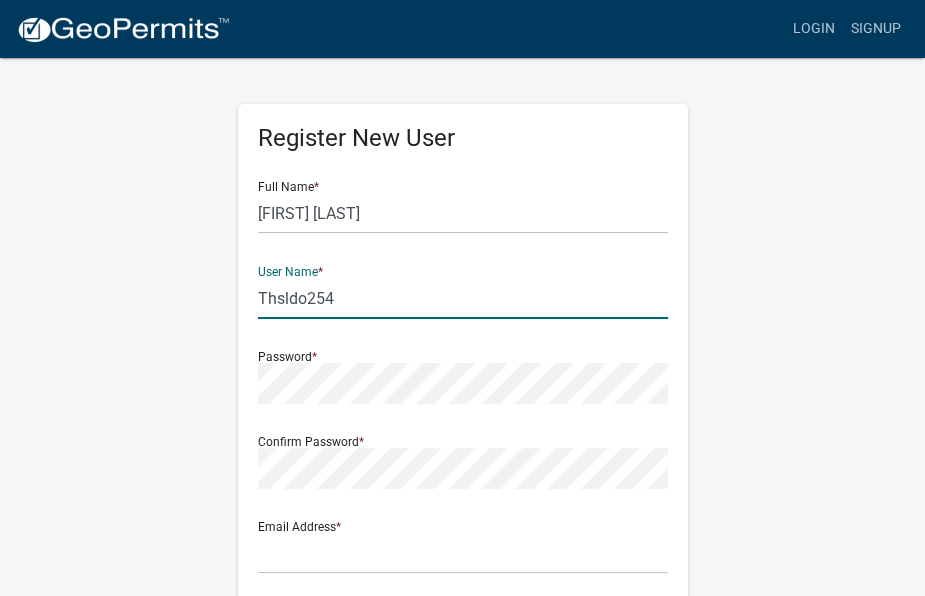 type on "Thsldo254" 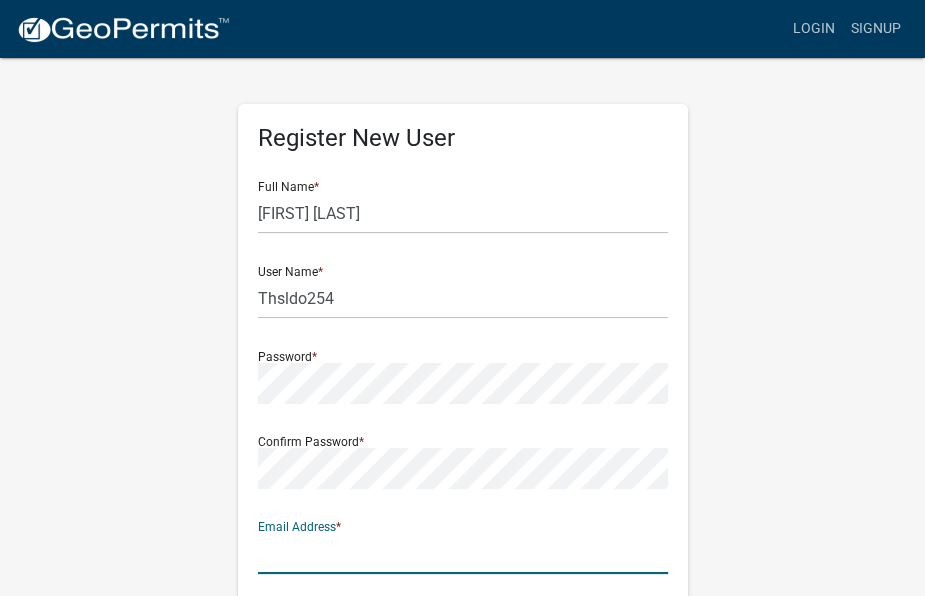 click 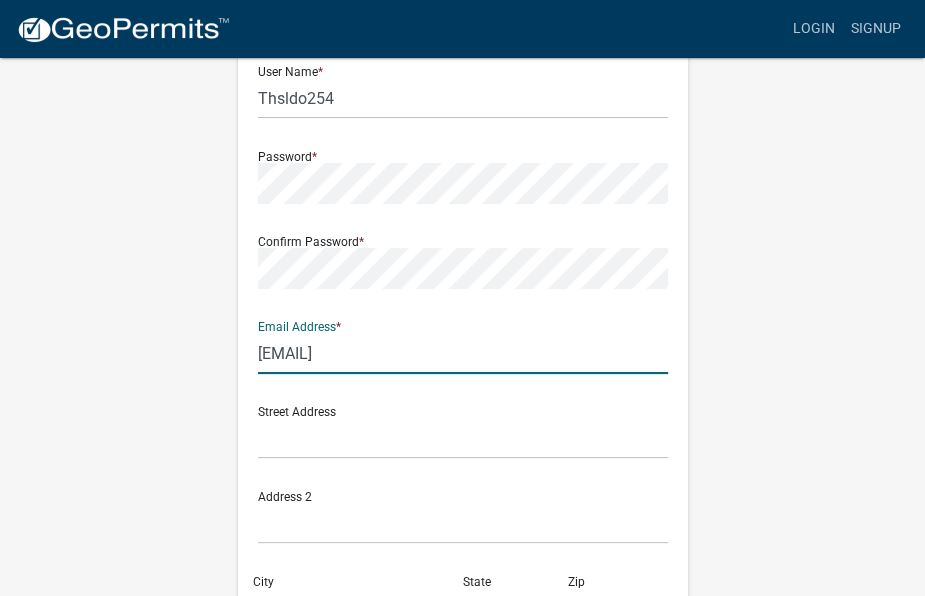 scroll, scrollTop: 300, scrollLeft: 0, axis: vertical 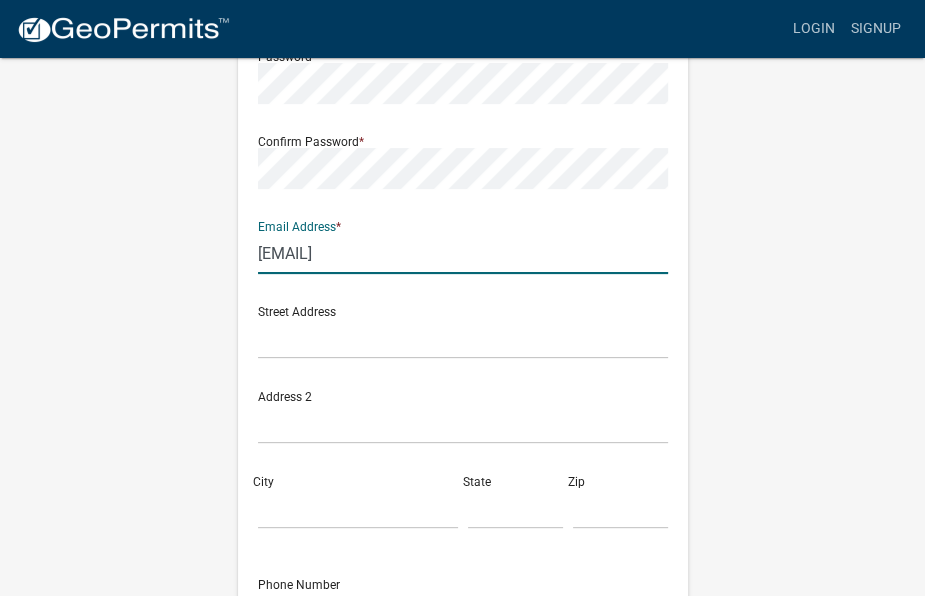 type on "[EMAIL]" 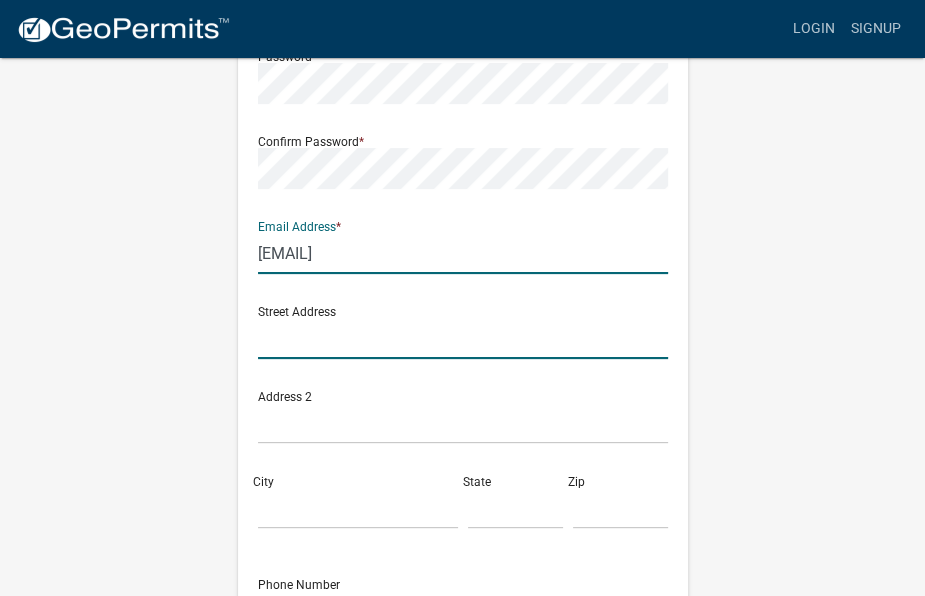 click 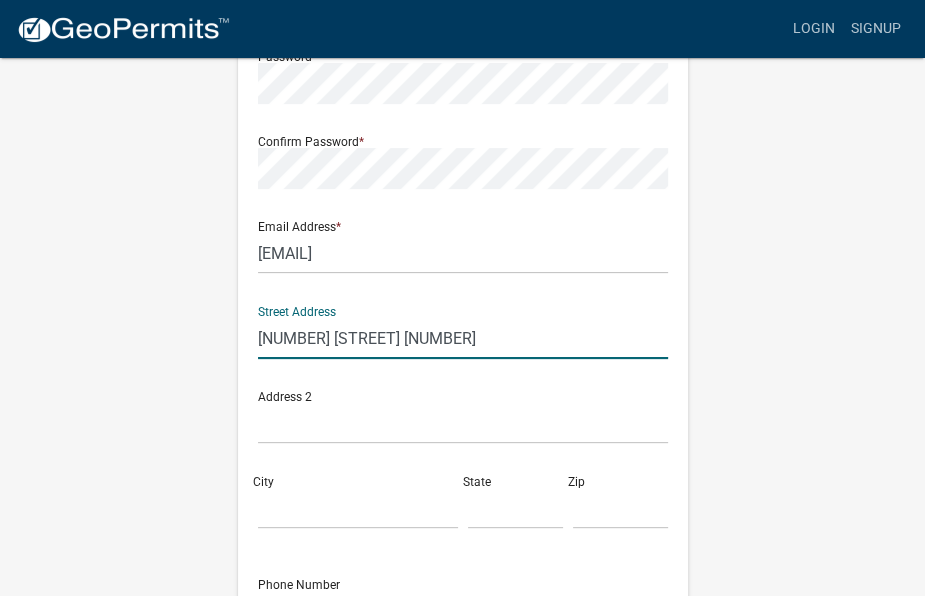 type on "[NUMBER] [STREET] [NUMBER]" 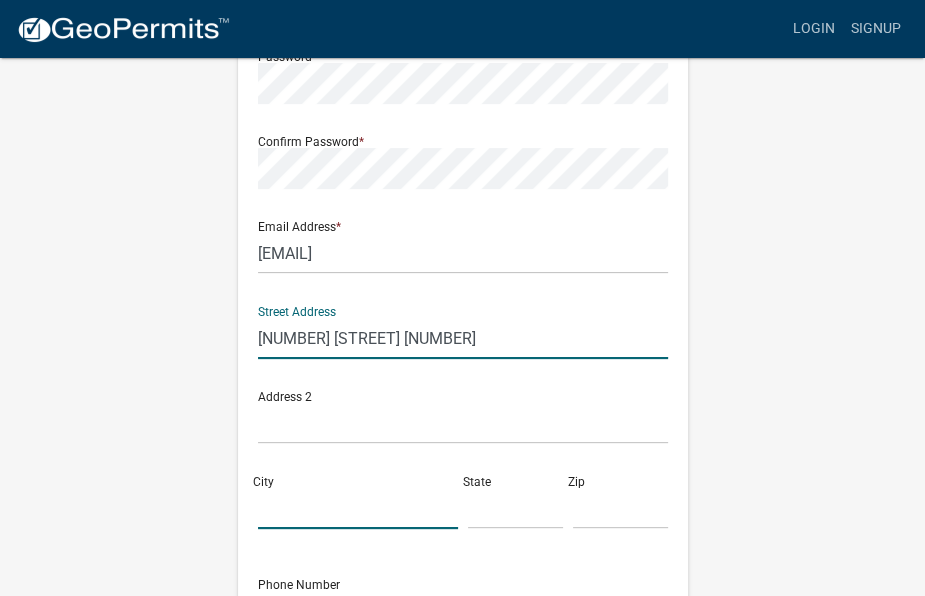 click on "City" at bounding box center (358, 508) 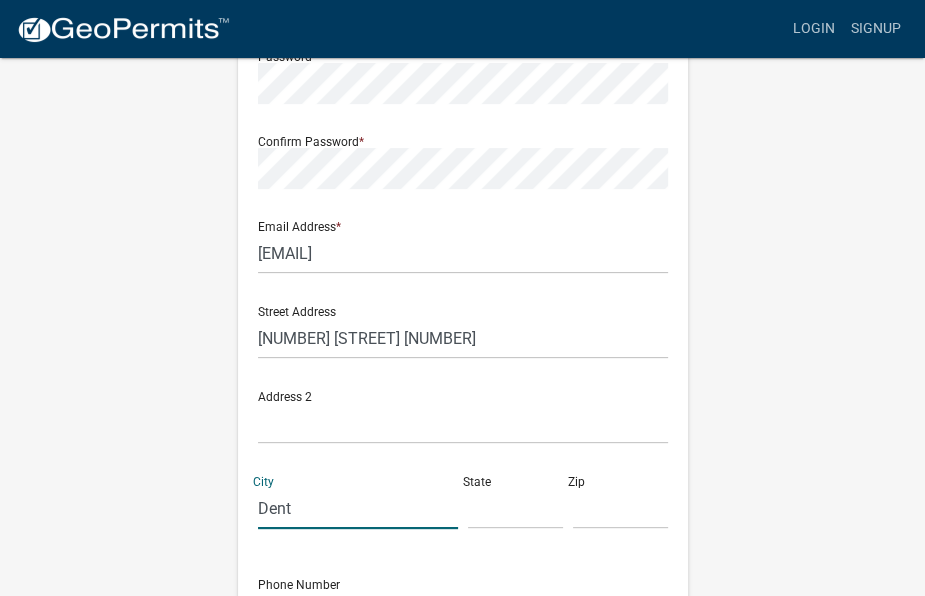 type on "Dent" 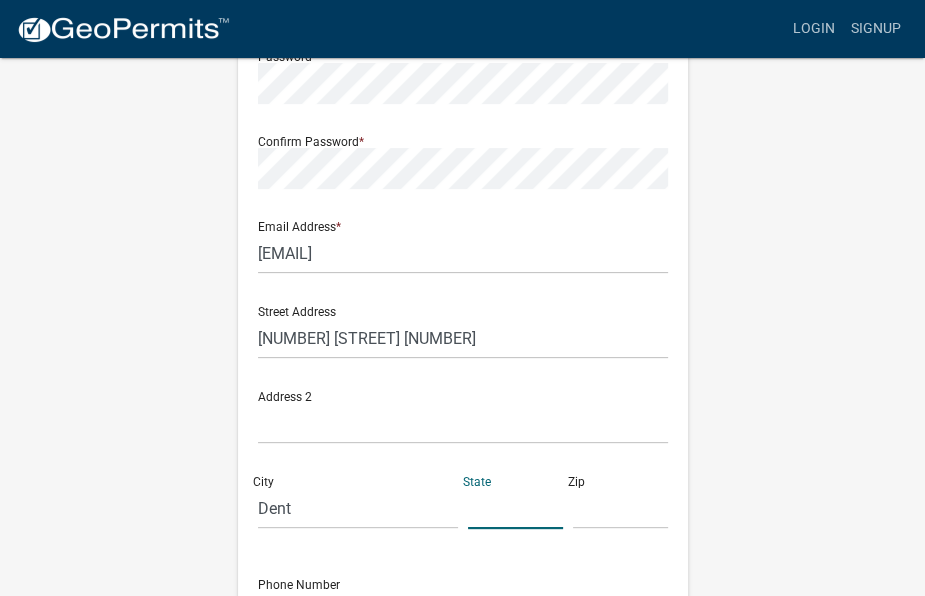 click 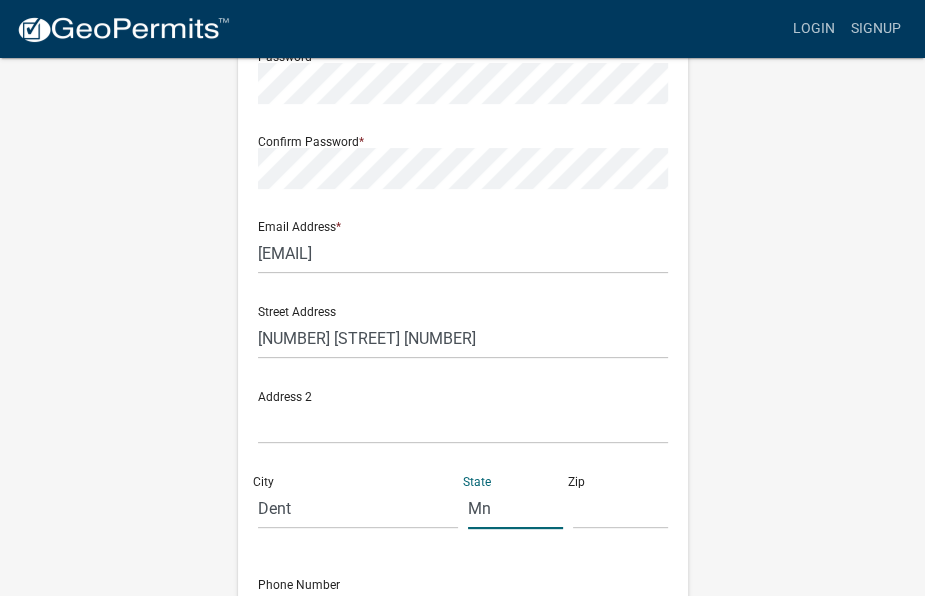 type on "Mn" 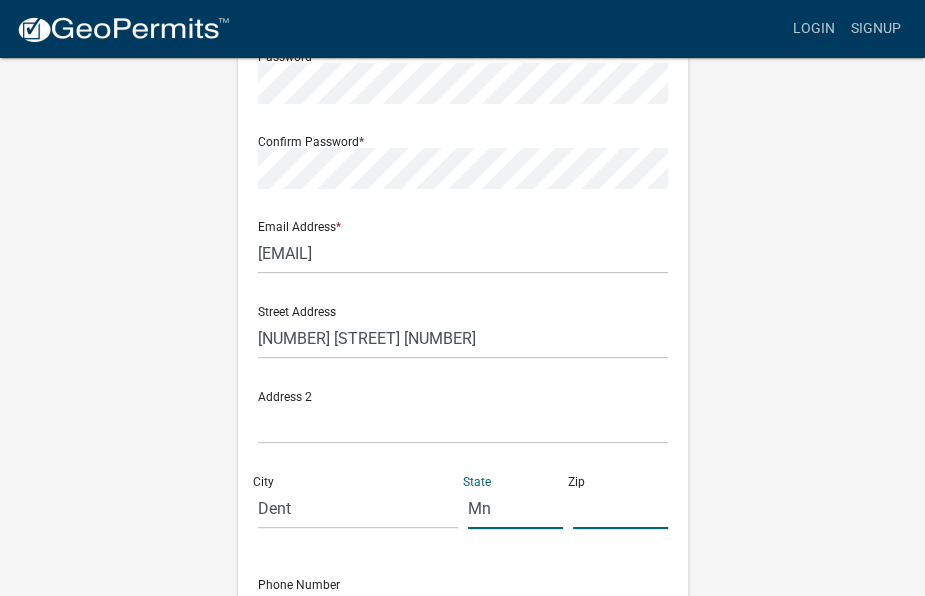click 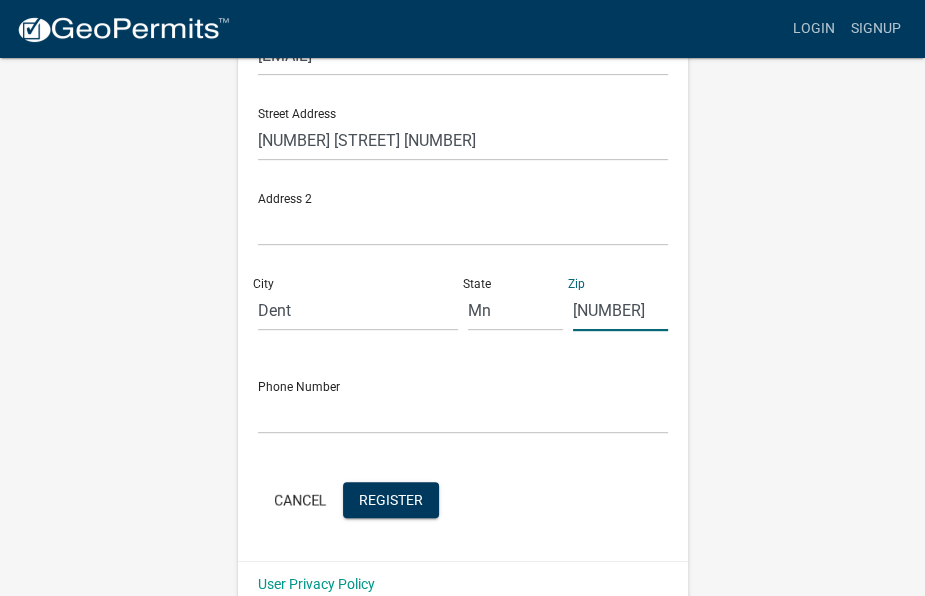 scroll, scrollTop: 500, scrollLeft: 0, axis: vertical 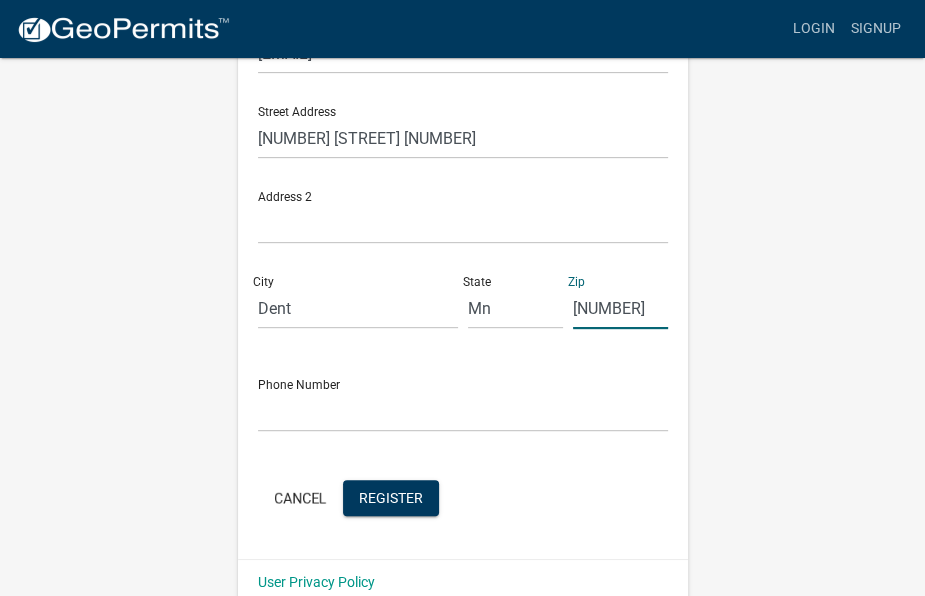 type on "[NUMBER]" 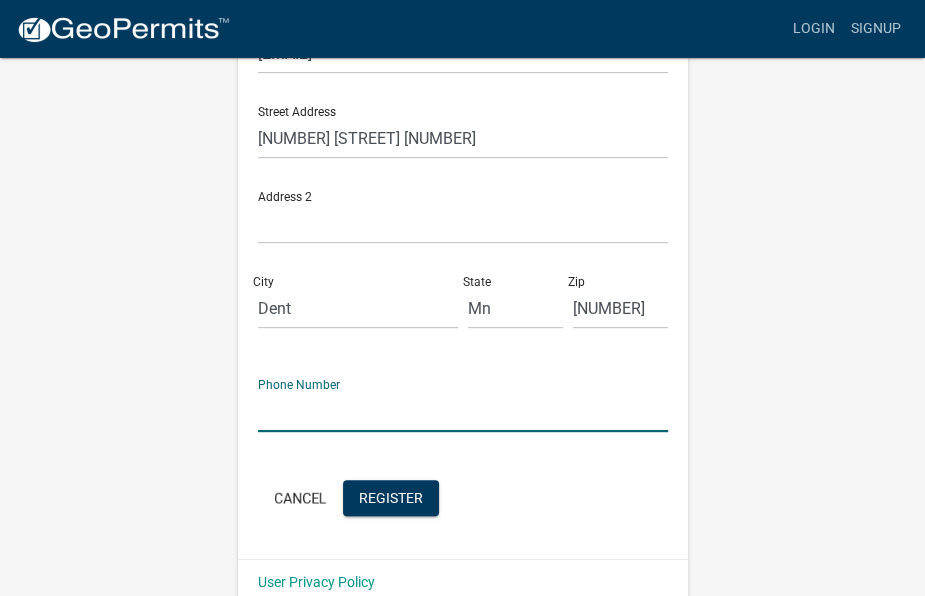 click 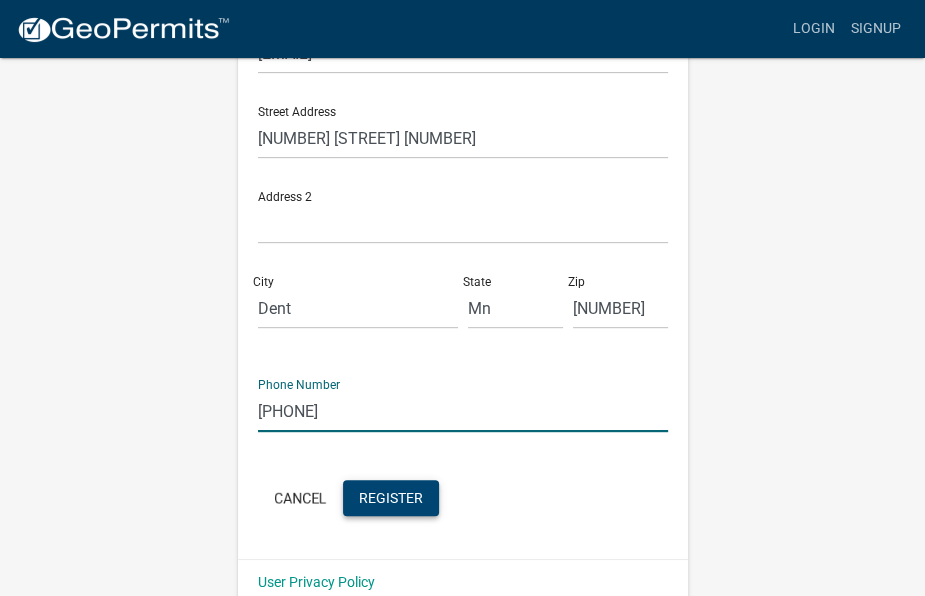 type on "[PHONE]" 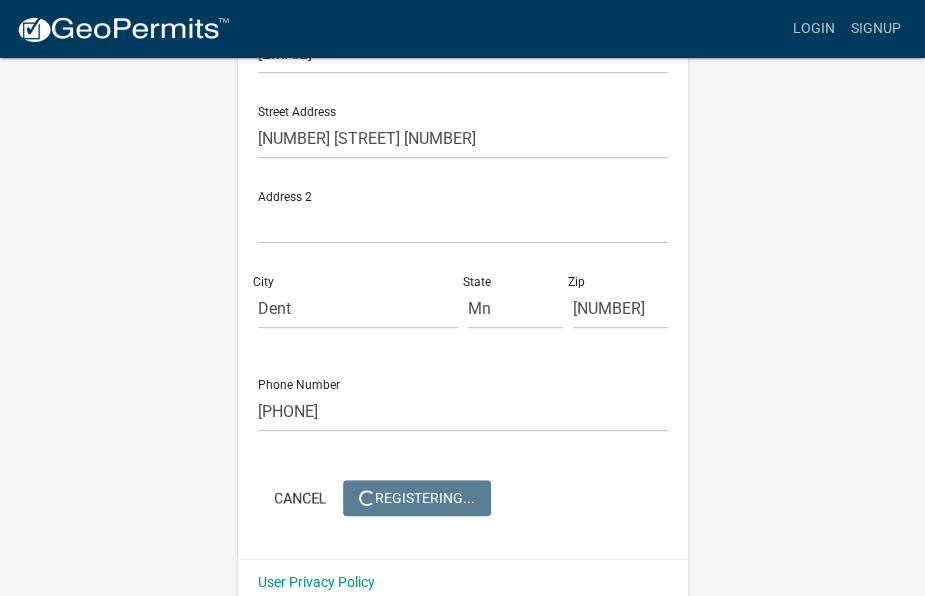 scroll, scrollTop: 0, scrollLeft: 0, axis: both 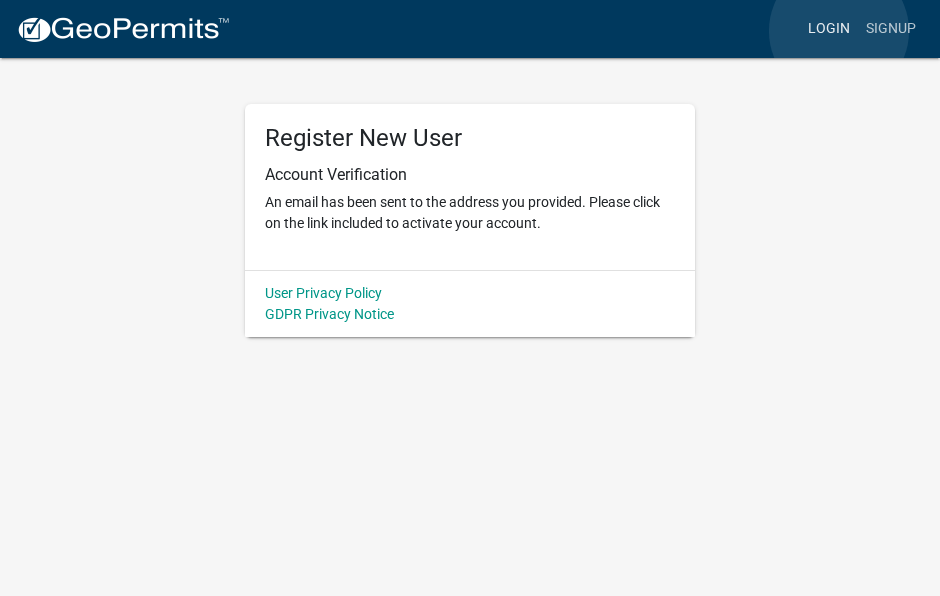 click on "Login" at bounding box center (829, 29) 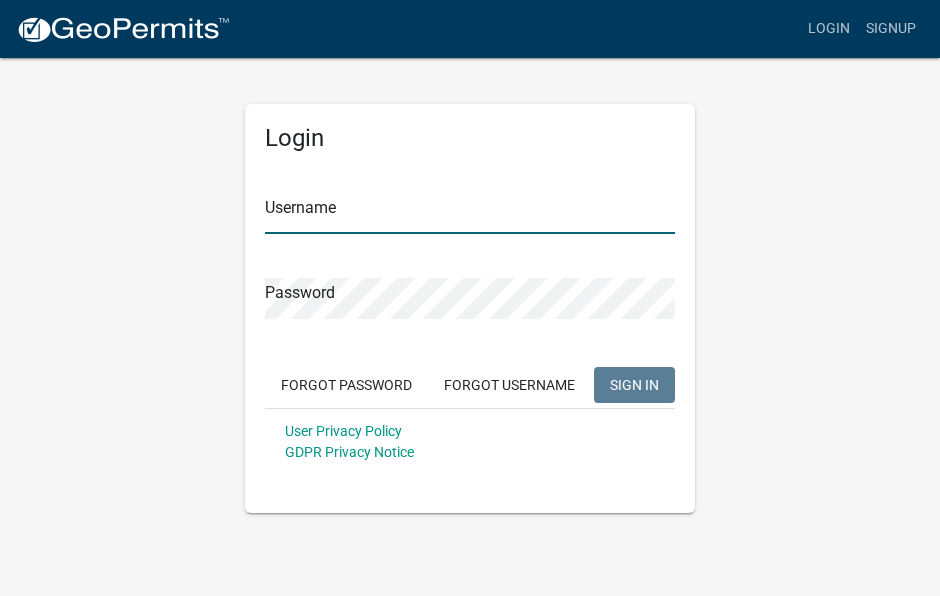 type on "Thsldo254" 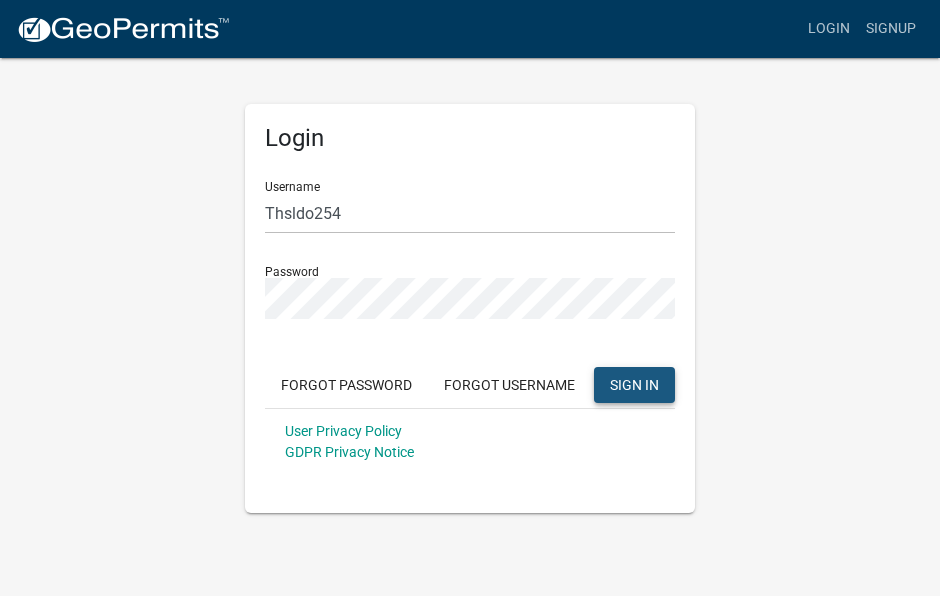 click on "SIGN IN" 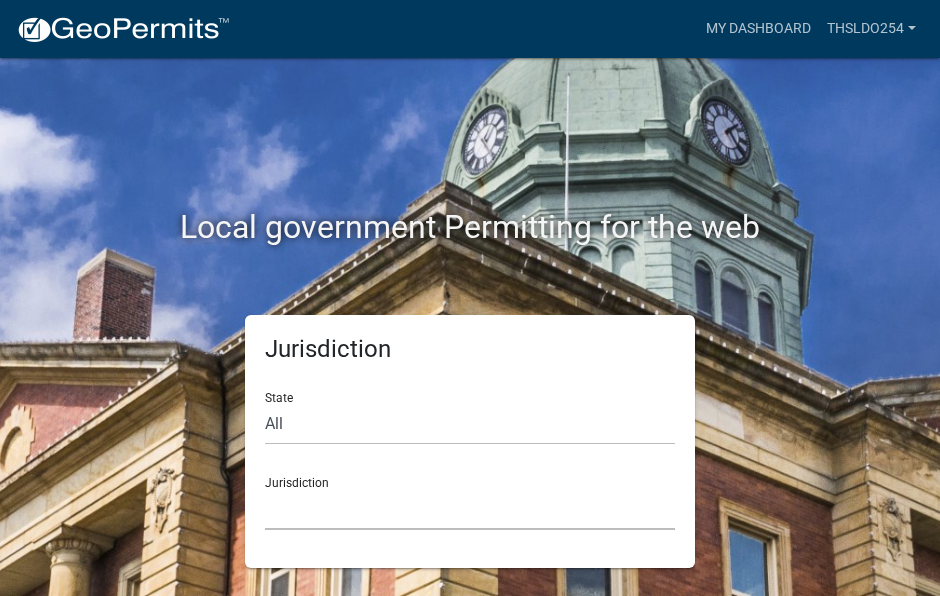 click on "Custer County, Colorado   City of Bainbridge, Georgia   Cook County, Georgia   Crawford County, Georgia   Gilmer County, Georgia   Haralson County, Georgia   Jasper County, Georgia   Madison County, Georgia   Putnam County, Georgia   Talbot County, Georgia   Troup County, Georgia   City of Charlestown, Indiana   City of Jeffersonville, Indiana   City of Logansport, Indiana   Decatur County, Indiana   Grant County, Indiana   Howard County, Indiana   Huntington County, Indiana   Jasper County, Indiana   Kosciusko County, Indiana   La Porte County, Indiana   Miami County, Indiana   Montgomery County, Indiana   Morgan County, Indiana   Newton County, Indiana   Porter County, Indiana   River Ridge Development Authority, Indiana   Tippecanoe County, Indiana   Vigo County, Indiana   Wells County, Indiana   Whitley County, Indiana   Boone County, Iowa   Butler County, Iowa   Cerro Gordo County, Iowa   City of Harlan, Iowa   City of Indianola, Iowa   City of Newton, Iowa   Clayton County, Iowa   Grundy County, Iowa" 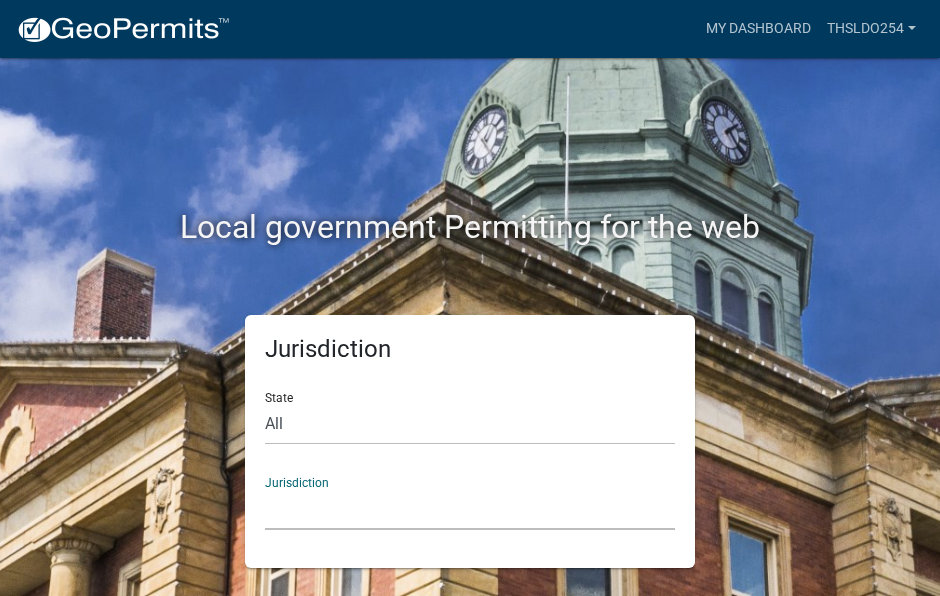 click on "Local government Permitting for the web" 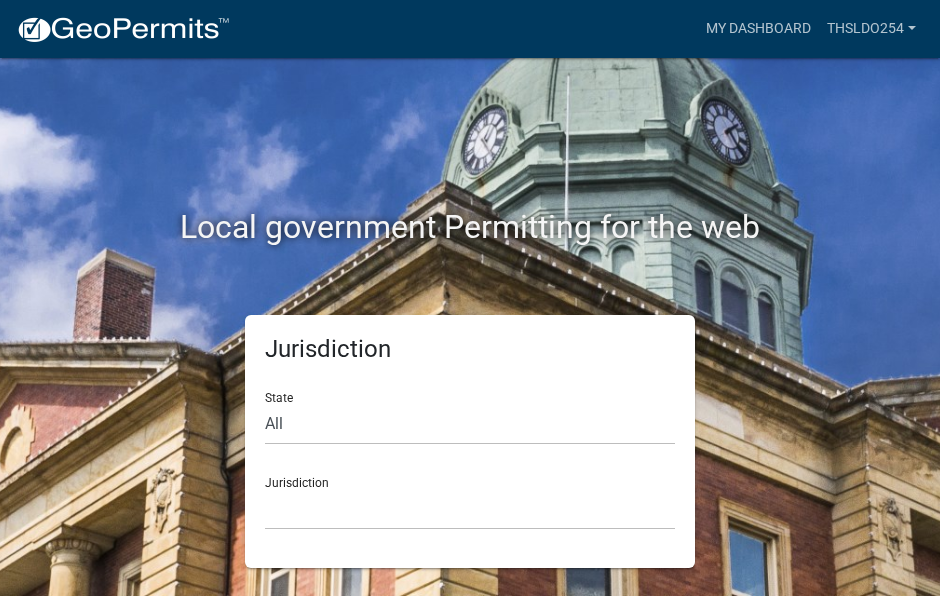 click on "Jurisdiction  Custer County, Colorado   City of Bainbridge, Georgia   Cook County, Georgia   Crawford County, Georgia   Gilmer County, Georgia   Haralson County, Georgia   Jasper County, Georgia   Madison County, Georgia   Putnam County, Georgia   Talbot County, Georgia   Troup County, Georgia   City of Charlestown, Indiana   City of Jeffersonville, Indiana   City of Logansport, Indiana   Decatur County, Indiana   Grant County, Indiana   Howard County, Indiana   Huntington County, Indiana   Jasper County, Indiana   Kosciusko County, Indiana   La Porte County, Indiana   Miami County, Indiana   Montgomery County, Indiana   Morgan County, Indiana   Newton County, Indiana   Porter County, Indiana   River Ridge Development Authority, Indiana   Tippecanoe County, Indiana   Vigo County, Indiana   Wells County, Indiana   Whitley County, Indiana   Boone County, Iowa   Butler County, Iowa   Cerro Gordo County, Iowa   City of Harlan, Iowa   City of Indianola, Iowa   City of Newton, Iowa   Clayton County, Iowa" 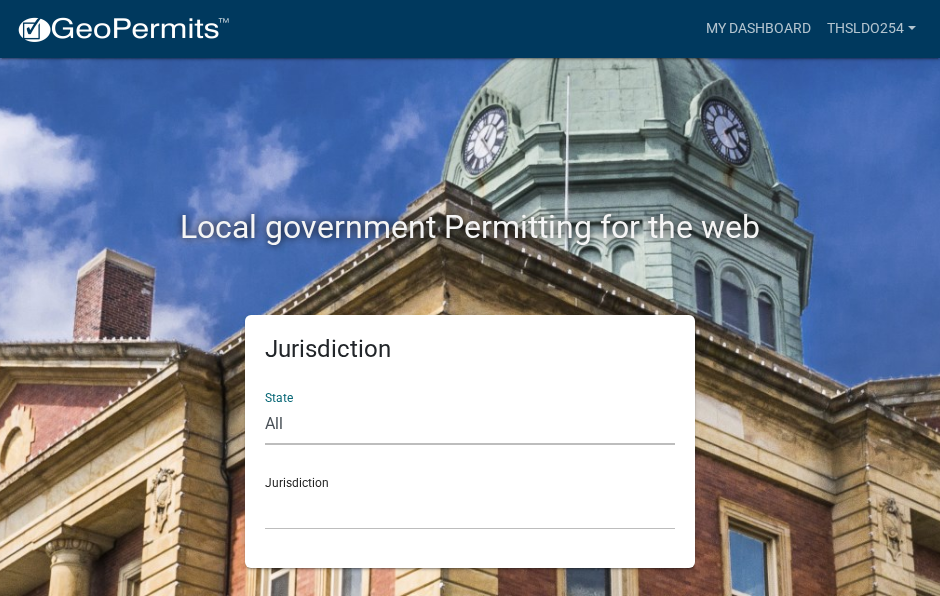 click on "All  Colorado   Georgia   Indiana   Iowa   Kansas   Minnesota   Ohio   South Carolina   Wisconsin" 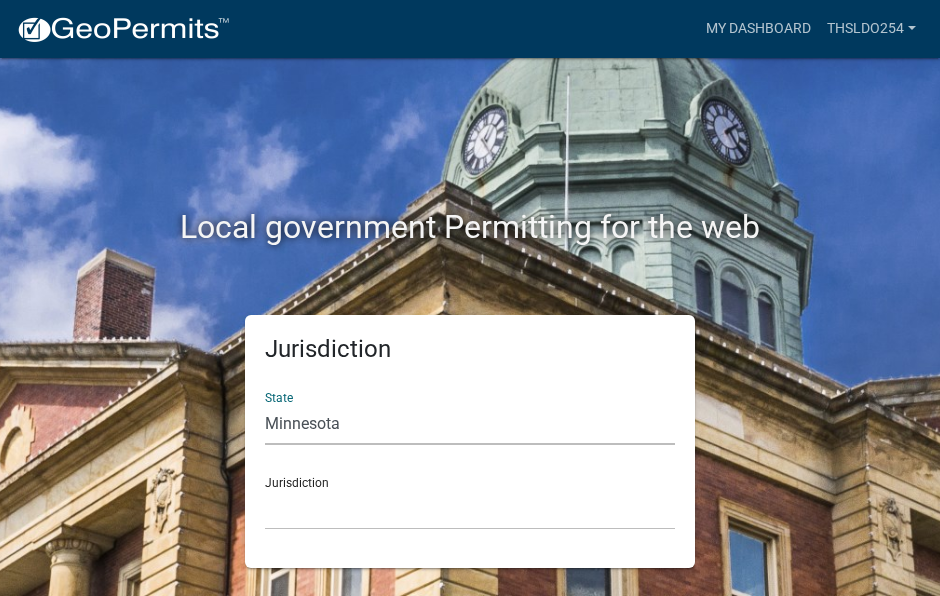 click on "All  Colorado   Georgia   Indiana   Iowa   Kansas   Minnesota   Ohio   South Carolina   Wisconsin" 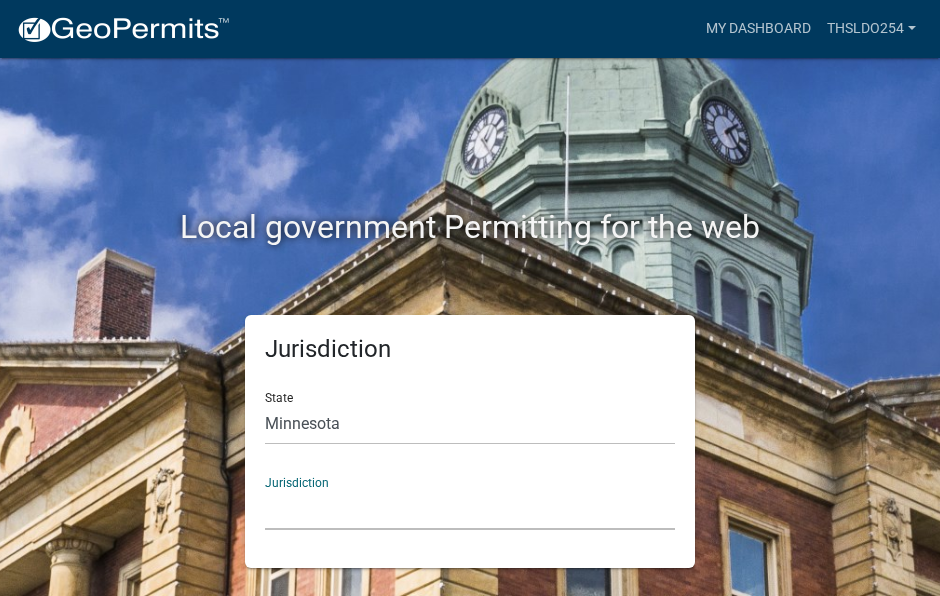 click on "Becker County, Minnesota Benton County, Minnesota Carlton County, Minnesota City of La Crescent, Minnesota City of Luverne, Minnesota City of New Ulm, Minnesota Freeborn County, Minnesota Houston County, Minnesota Isanti County, Minnesota Le Sueur County, Minnesota Mower County, Minnesota Murray County, Minnesota Otter Tail County, Minnesota Pine County, Minnesota Rice County, Minnesota Wabasha County, Minnesota Waseca County, Minnesota" 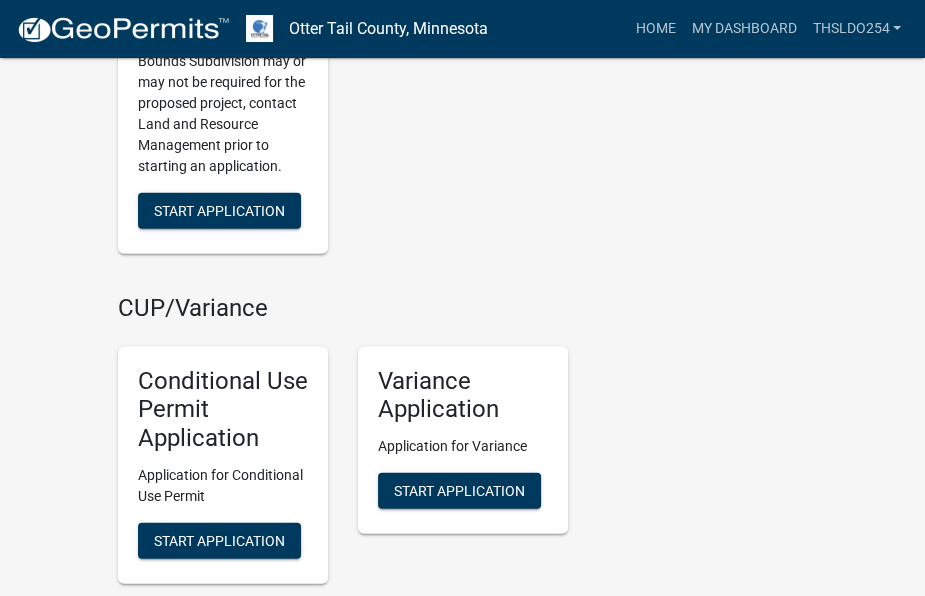 scroll, scrollTop: 3000, scrollLeft: 0, axis: vertical 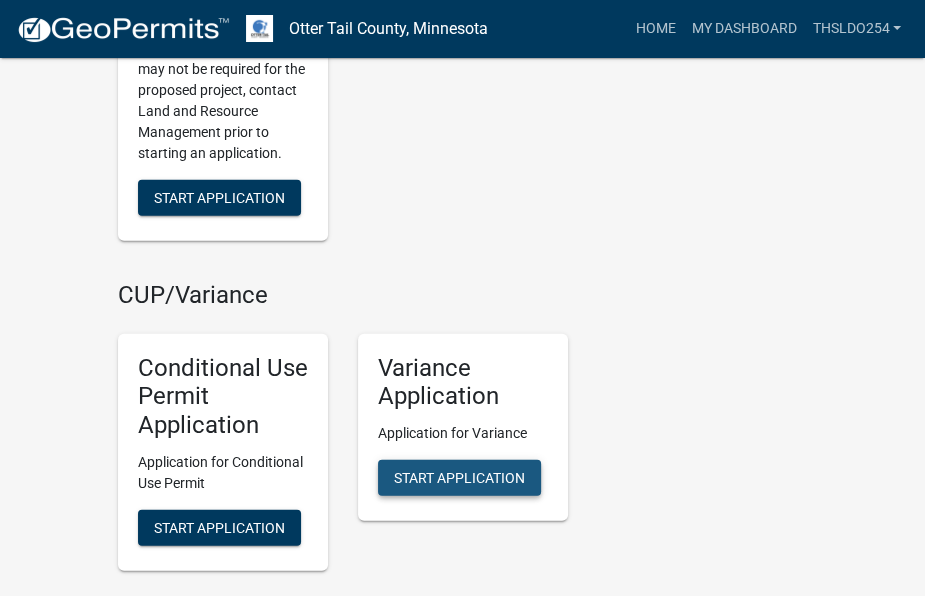 click on "Start Application" at bounding box center (459, 478) 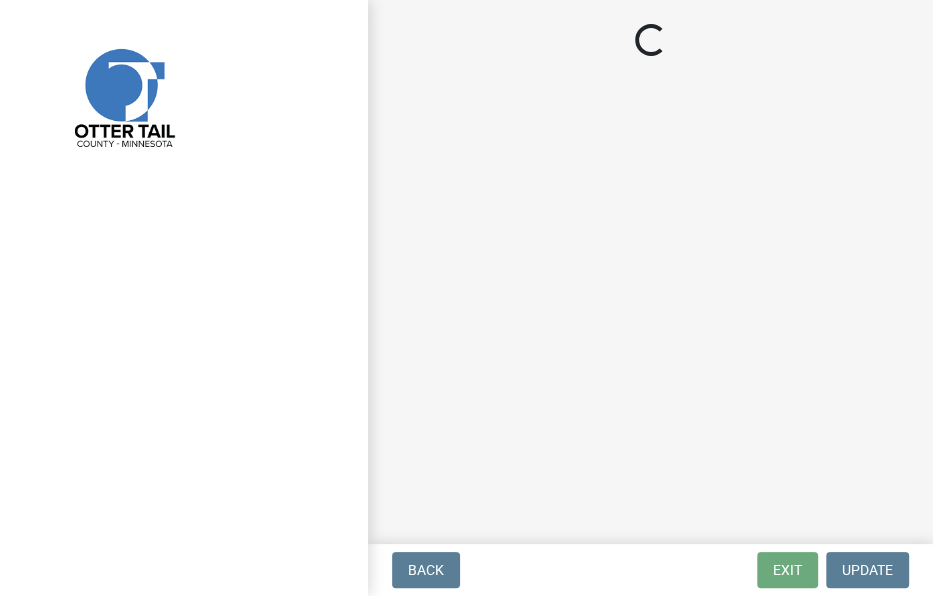 scroll, scrollTop: 0, scrollLeft: 0, axis: both 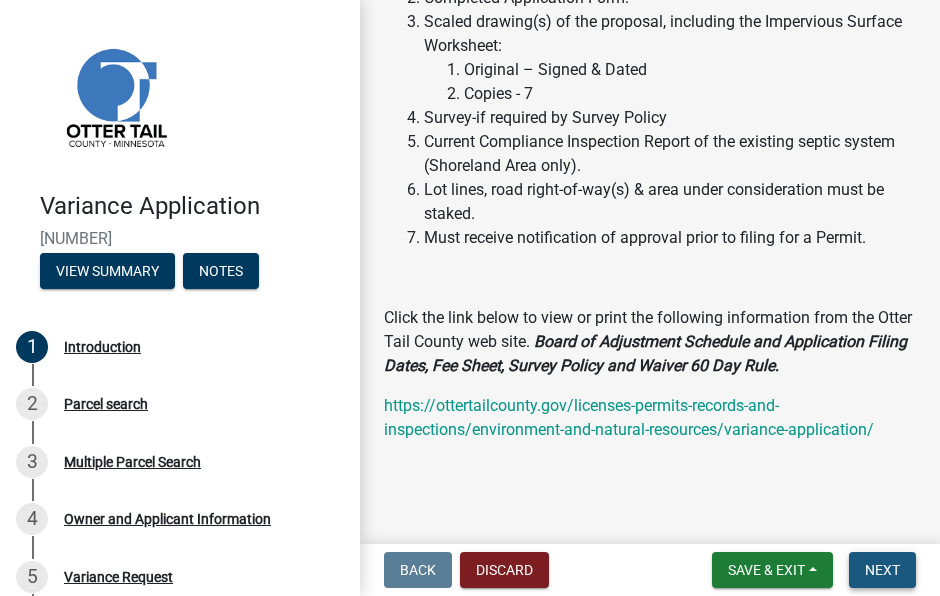 click on "Next" at bounding box center (882, 570) 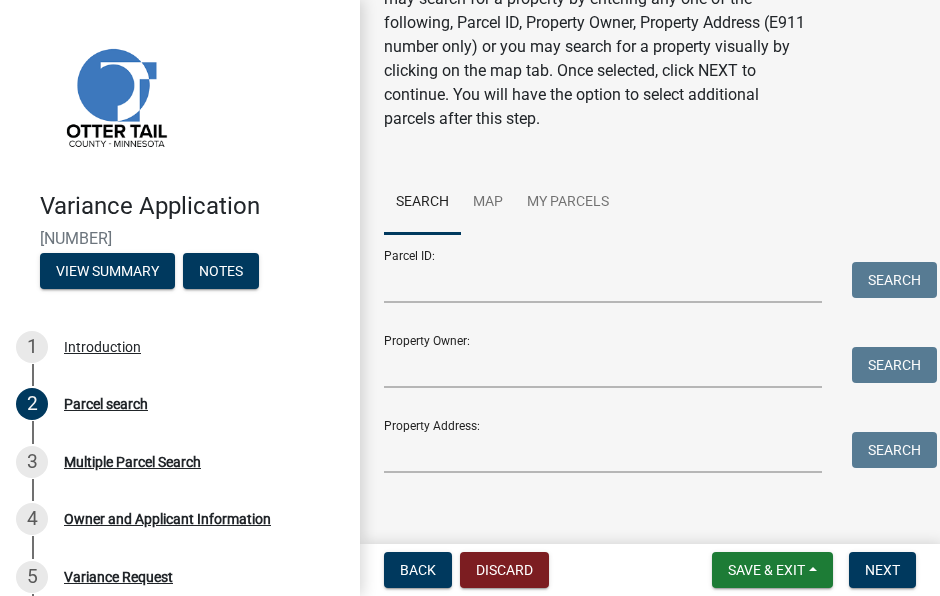 scroll, scrollTop: 132, scrollLeft: 0, axis: vertical 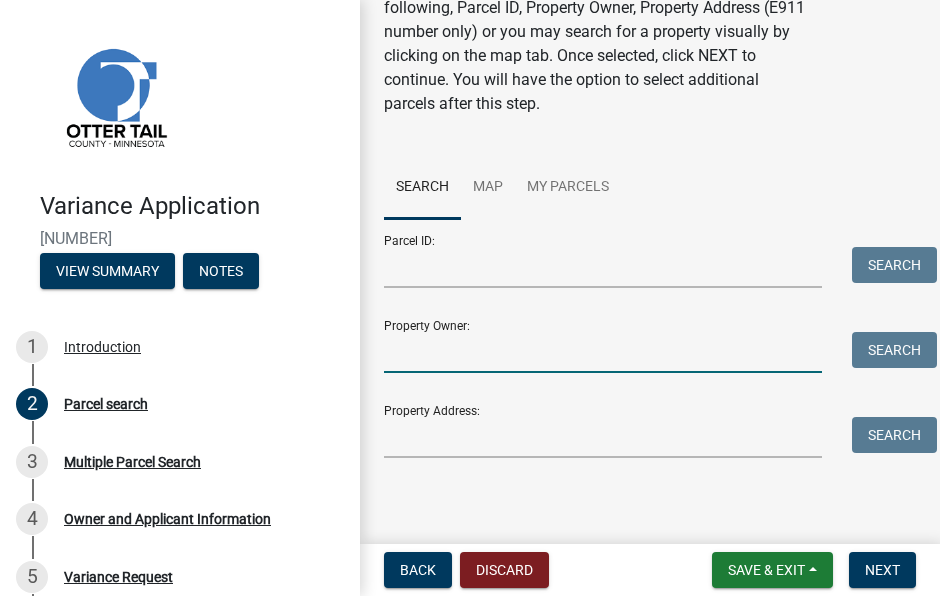 click on "Property Owner:" at bounding box center [603, 352] 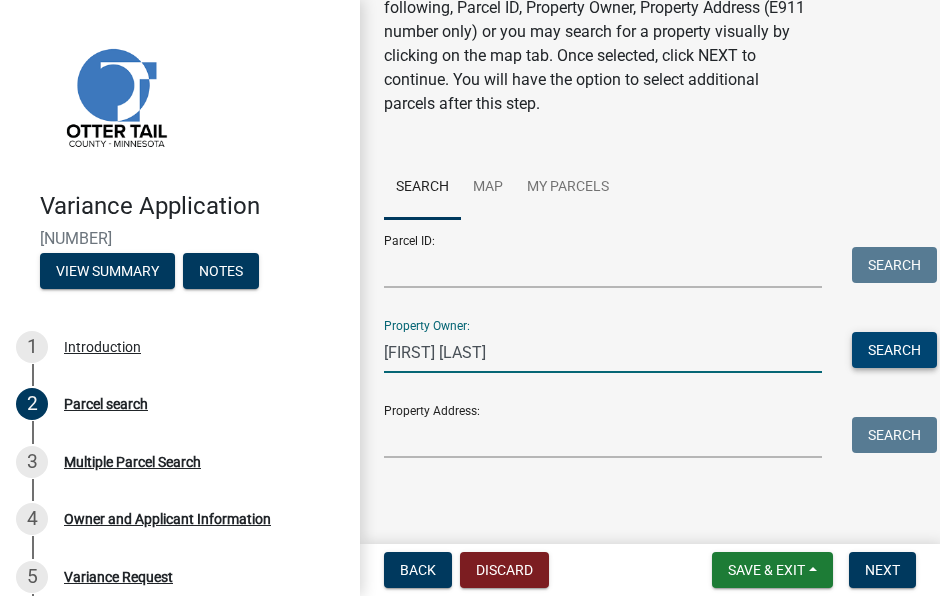 type on "Curt PEDERSON" 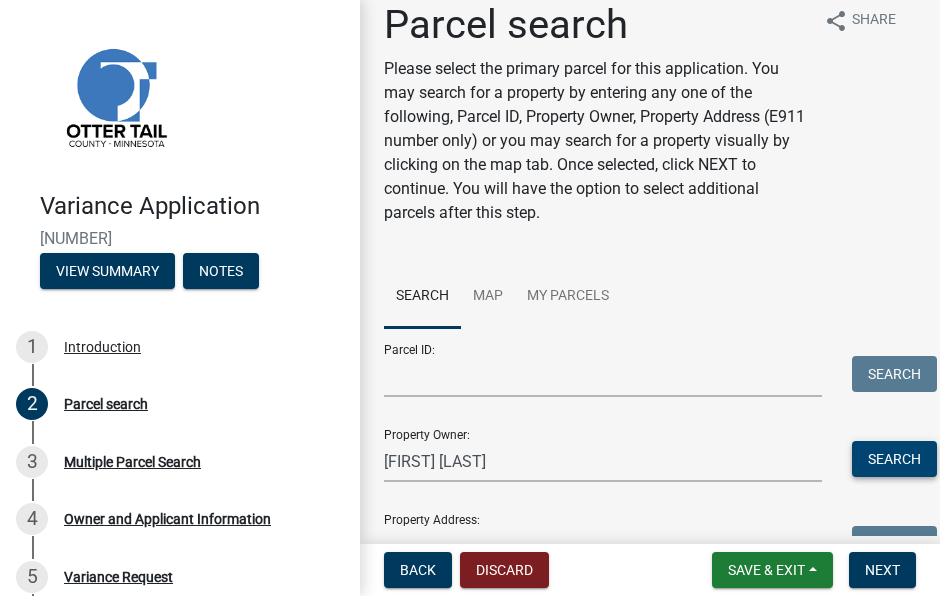 scroll, scrollTop: 0, scrollLeft: 0, axis: both 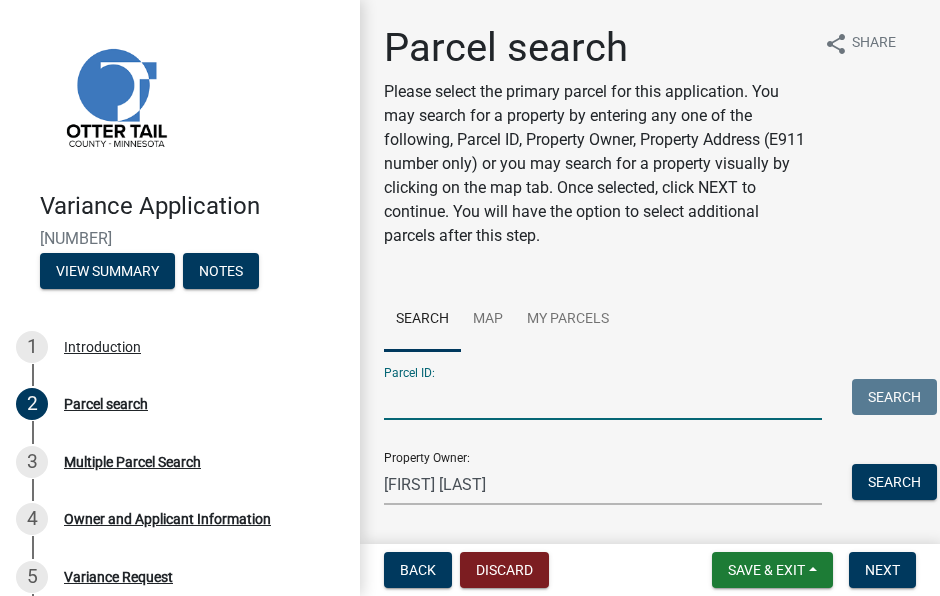 click on "Parcel ID:" at bounding box center [603, 399] 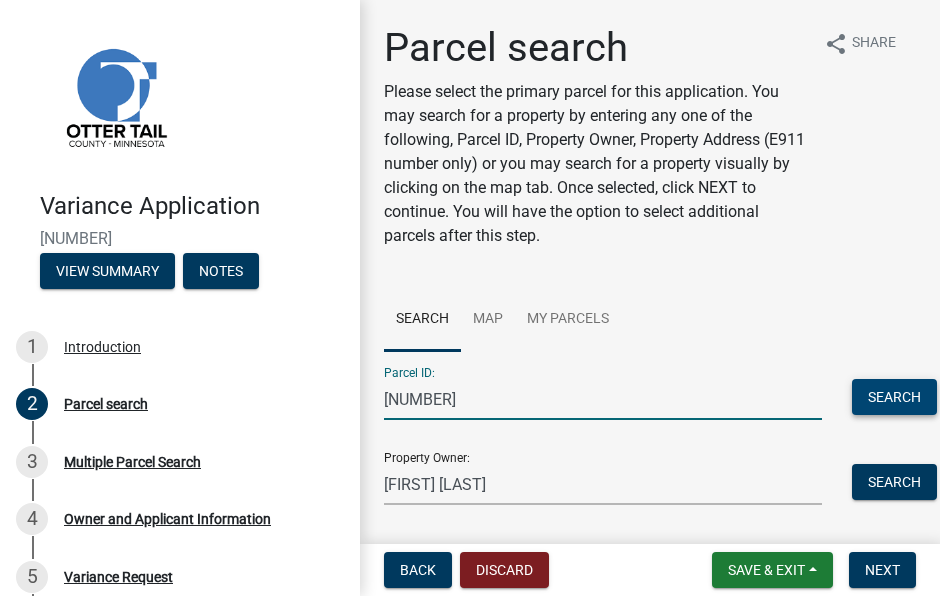 type on "[NUMBER]" 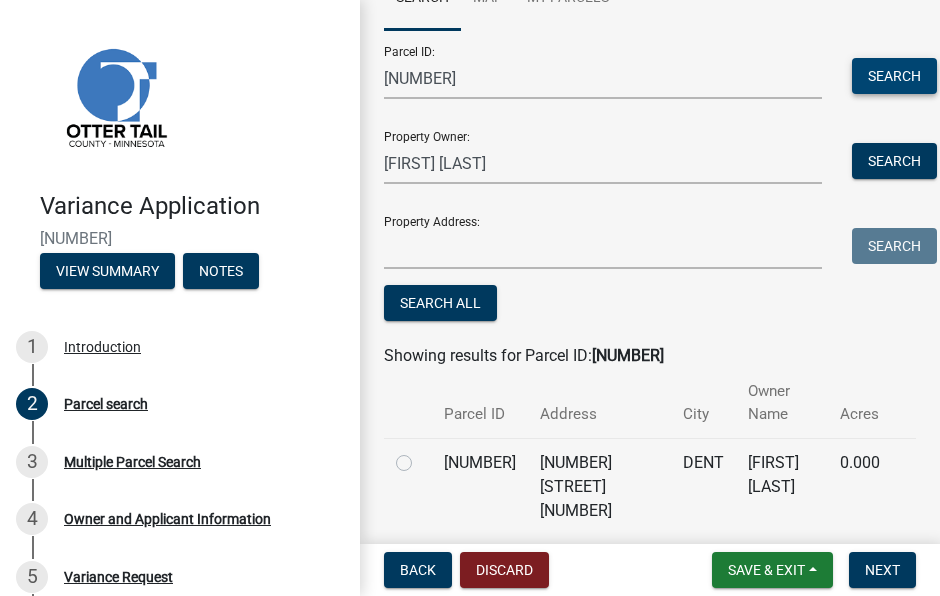 scroll, scrollTop: 421, scrollLeft: 0, axis: vertical 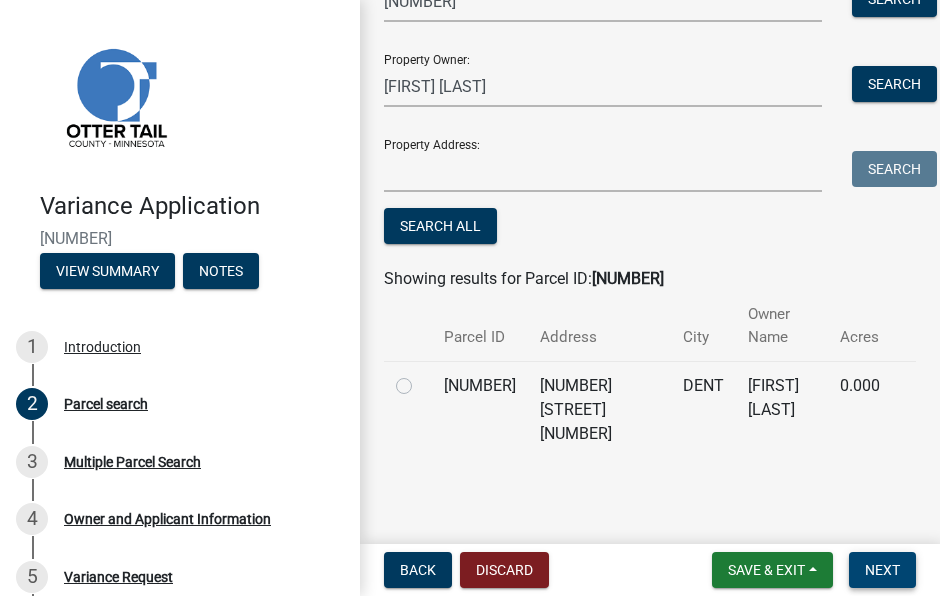 click on "Next" at bounding box center (882, 570) 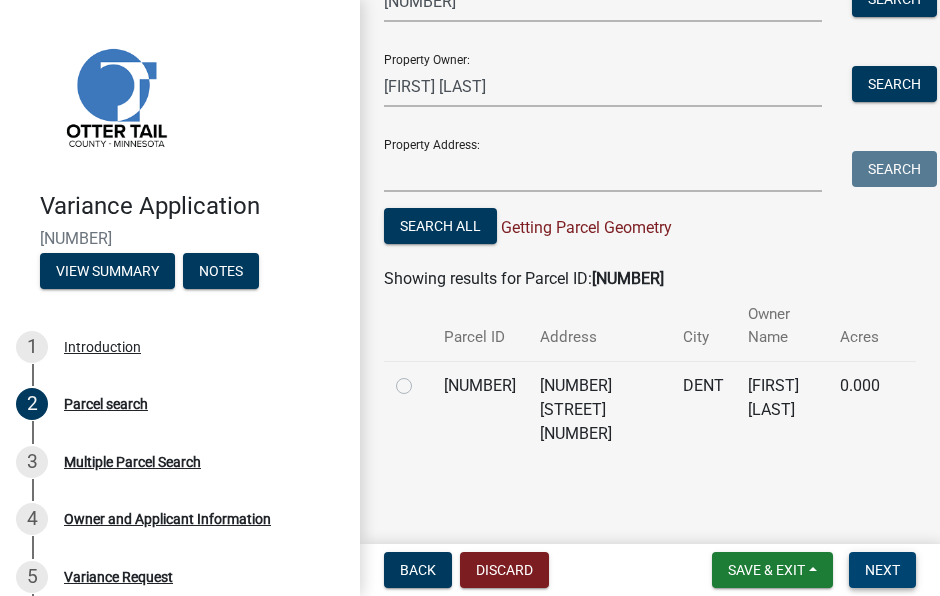 scroll, scrollTop: 421, scrollLeft: 0, axis: vertical 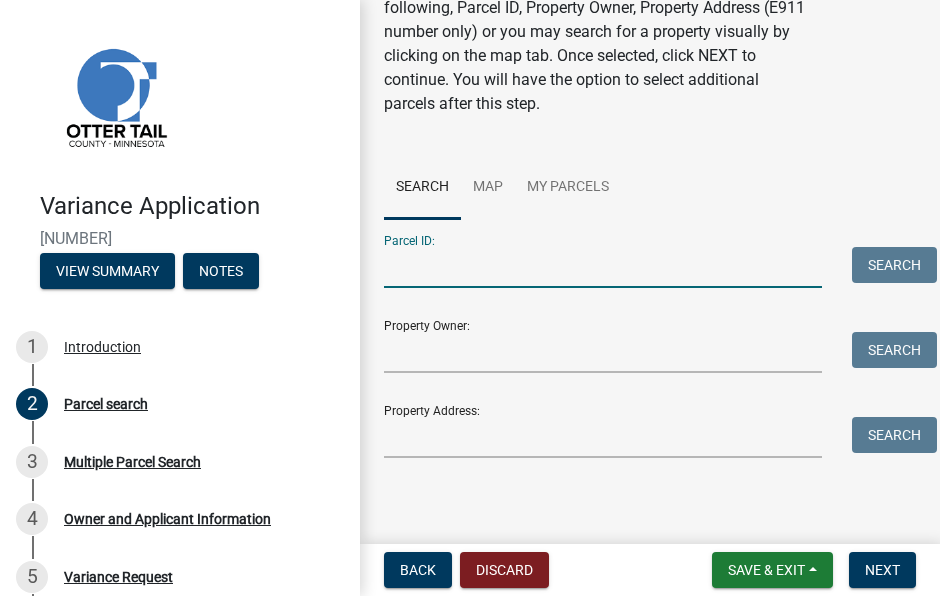 click on "Parcel ID:" at bounding box center [603, 267] 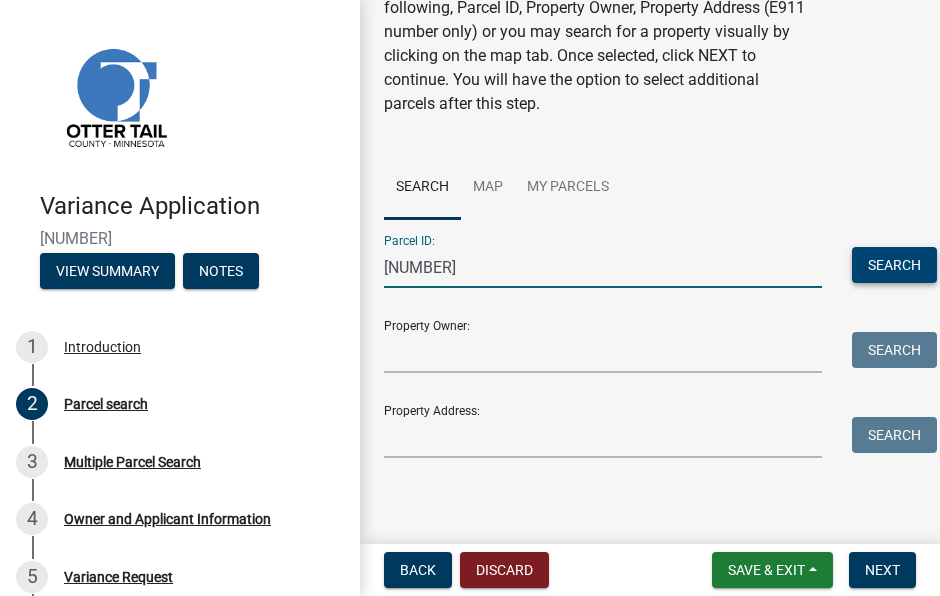 type on "[NUMBER]" 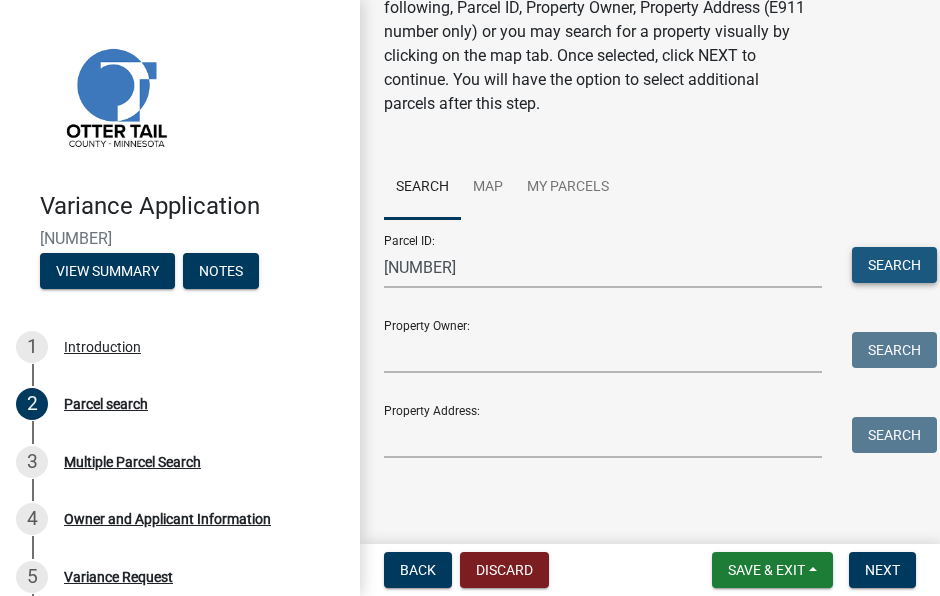 click on "Search" at bounding box center (894, 265) 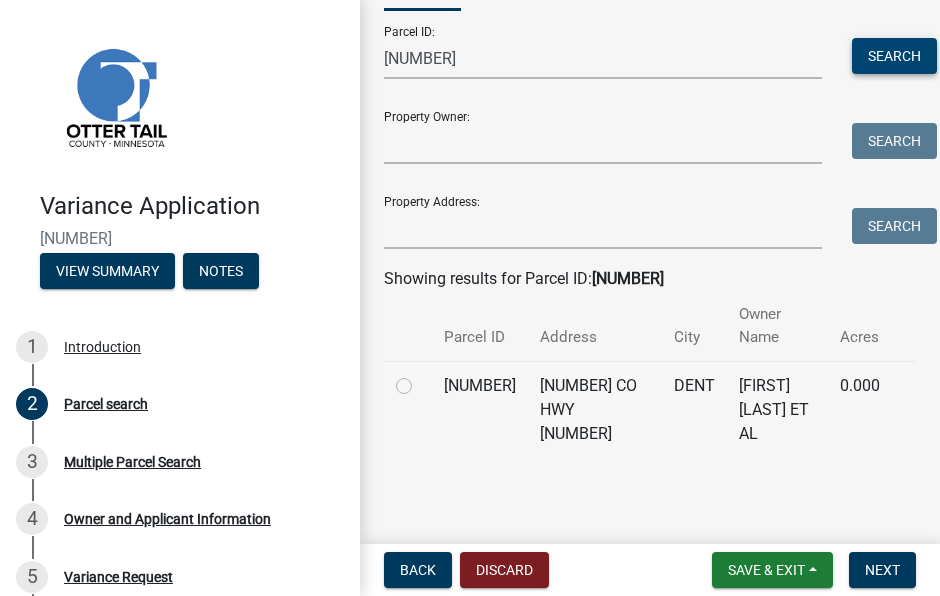 scroll, scrollTop: 364, scrollLeft: 0, axis: vertical 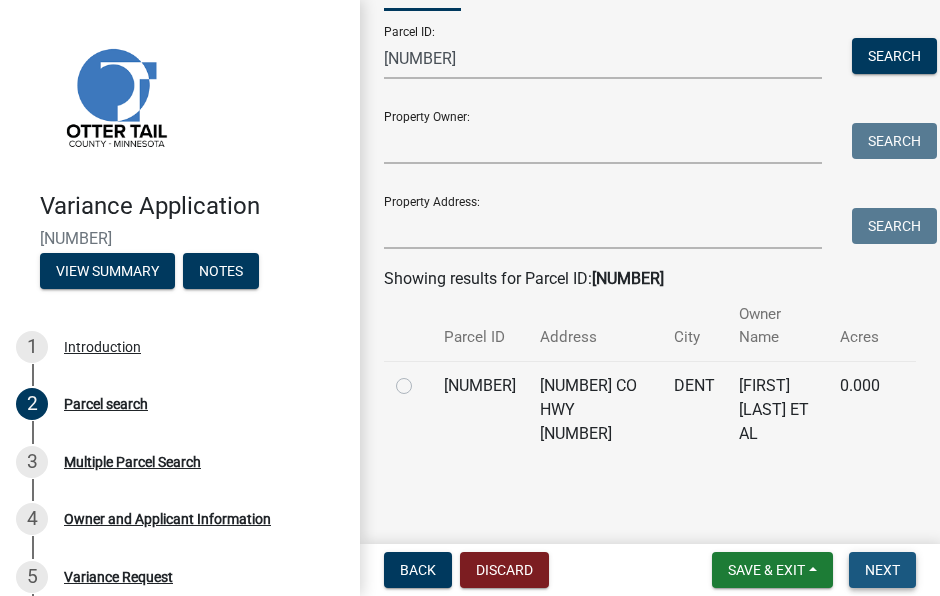 click on "Next" at bounding box center [882, 570] 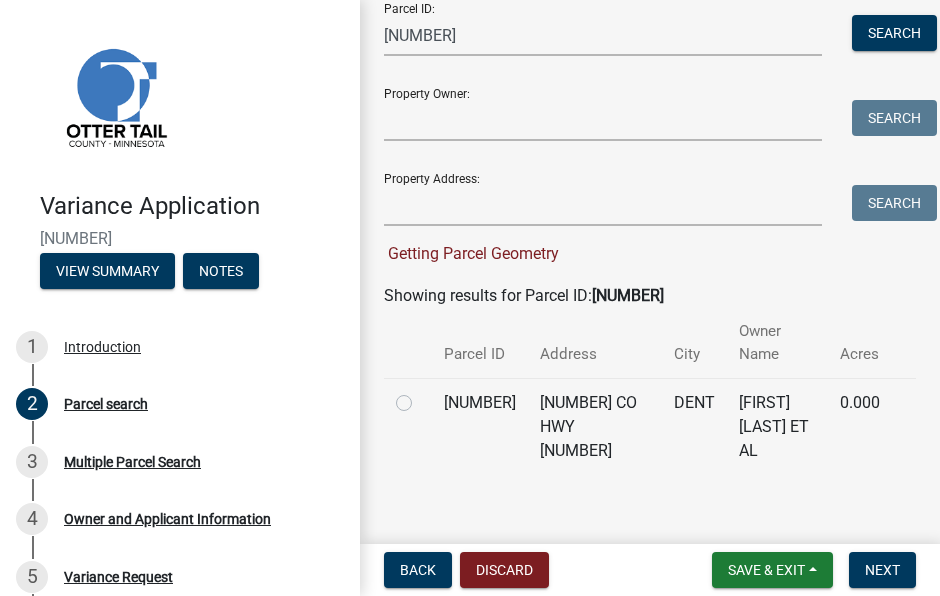 click 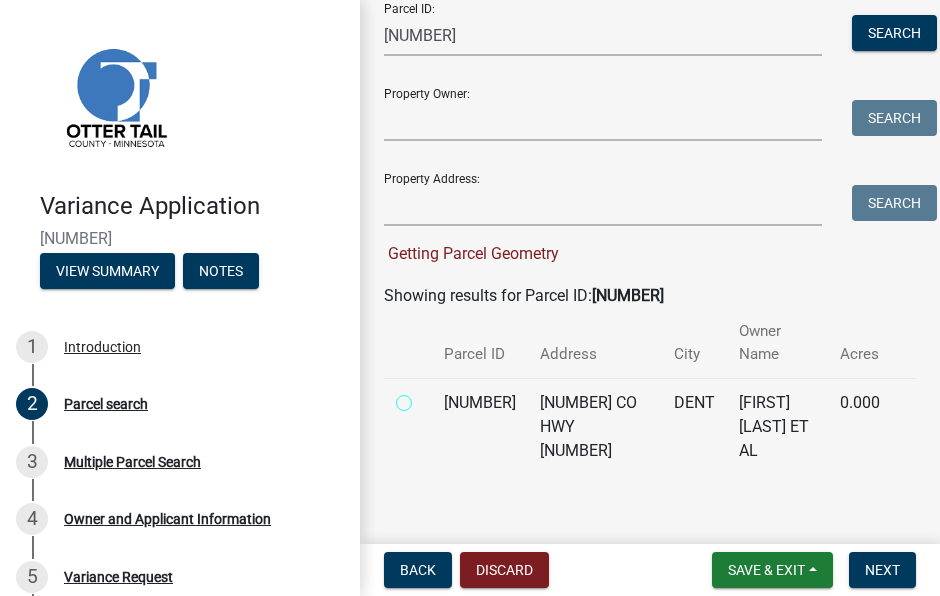 click at bounding box center (426, 397) 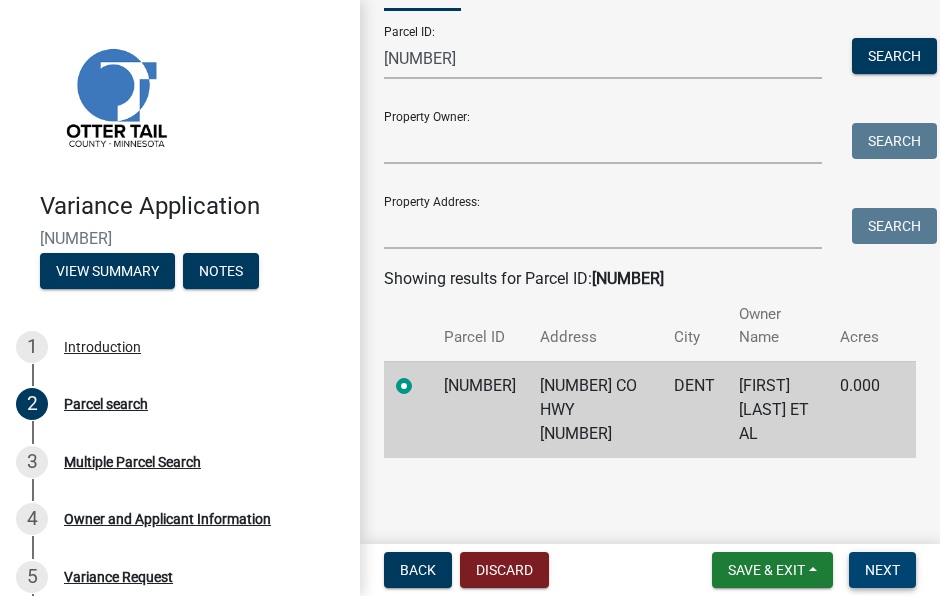 click on "Next" at bounding box center (882, 570) 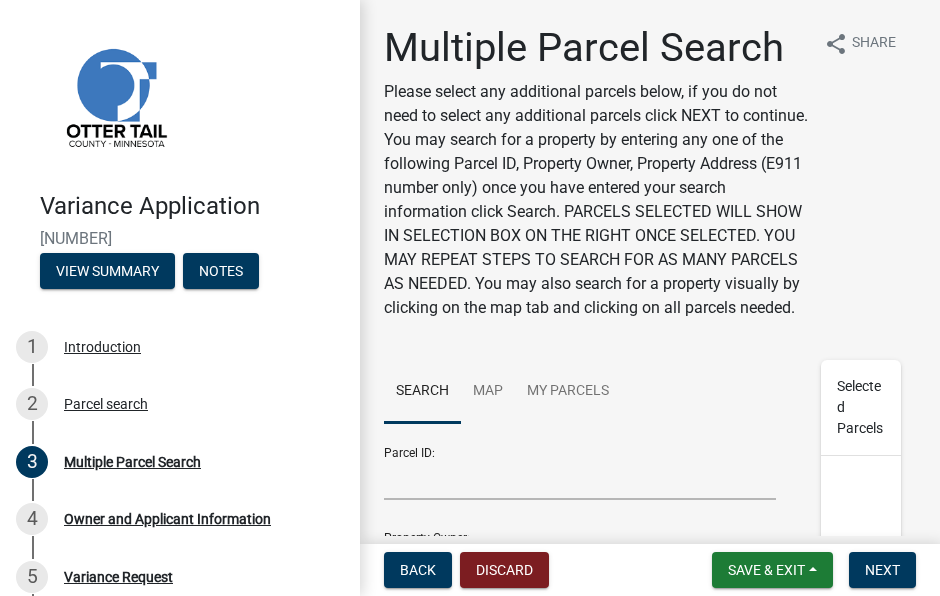 scroll, scrollTop: 100, scrollLeft: 0, axis: vertical 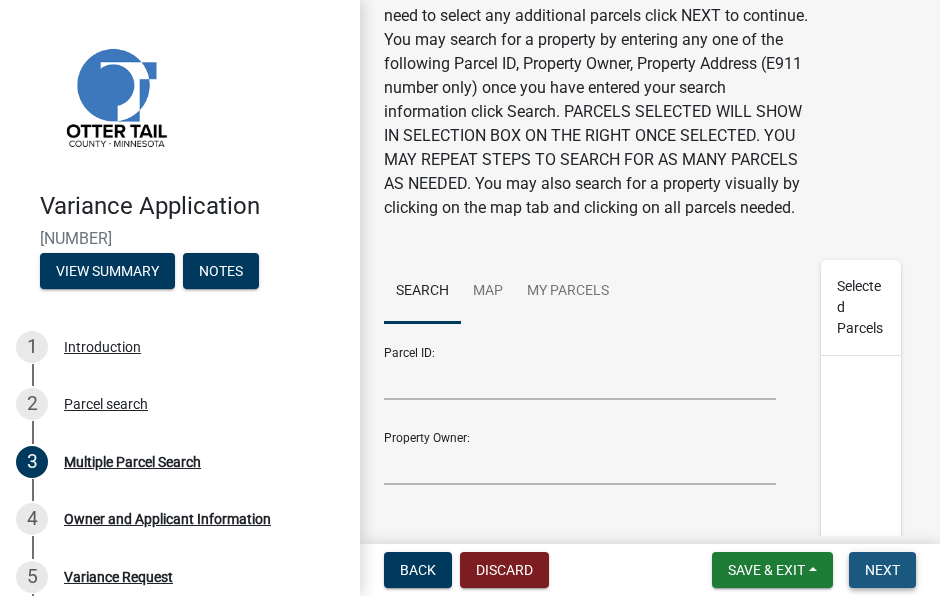 click on "Next" at bounding box center [882, 570] 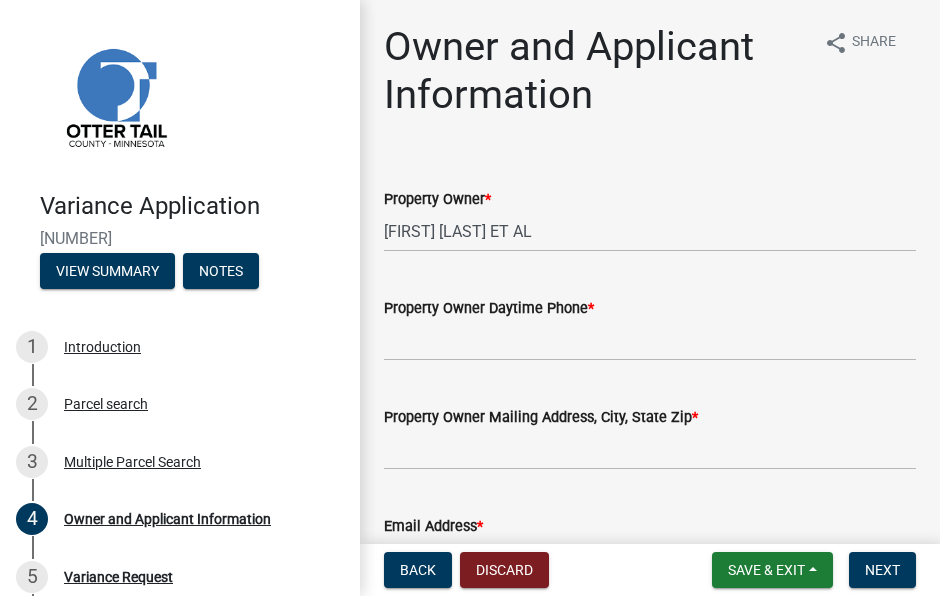 scroll, scrollTop: 0, scrollLeft: 0, axis: both 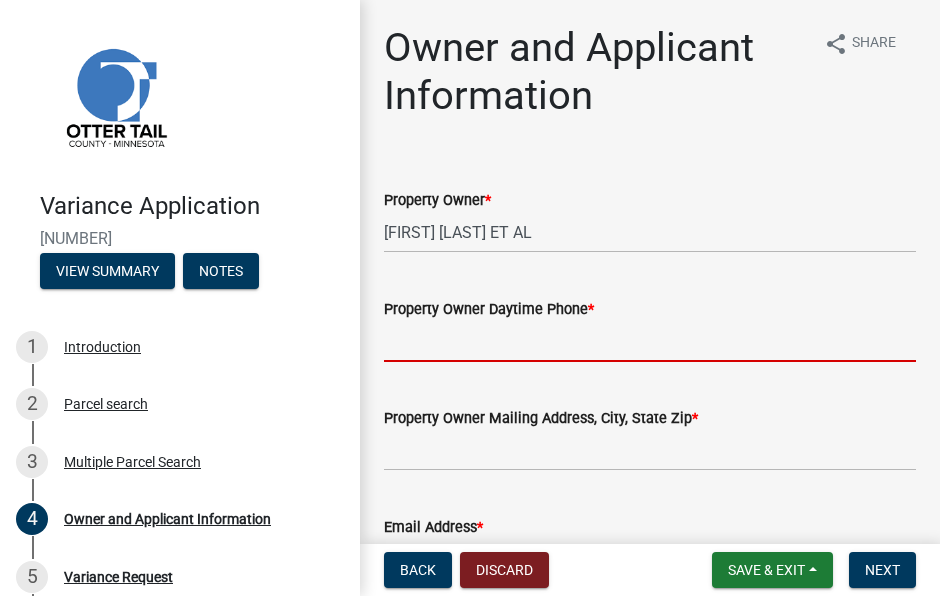 click on "Property Owner Daytime Phone  *" at bounding box center (650, 341) 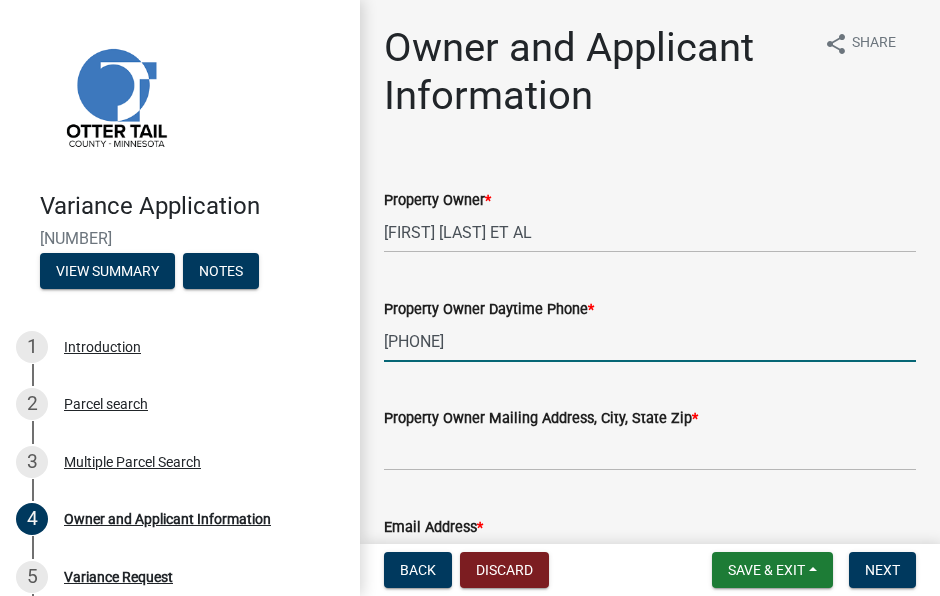 type on "[PHONE]" 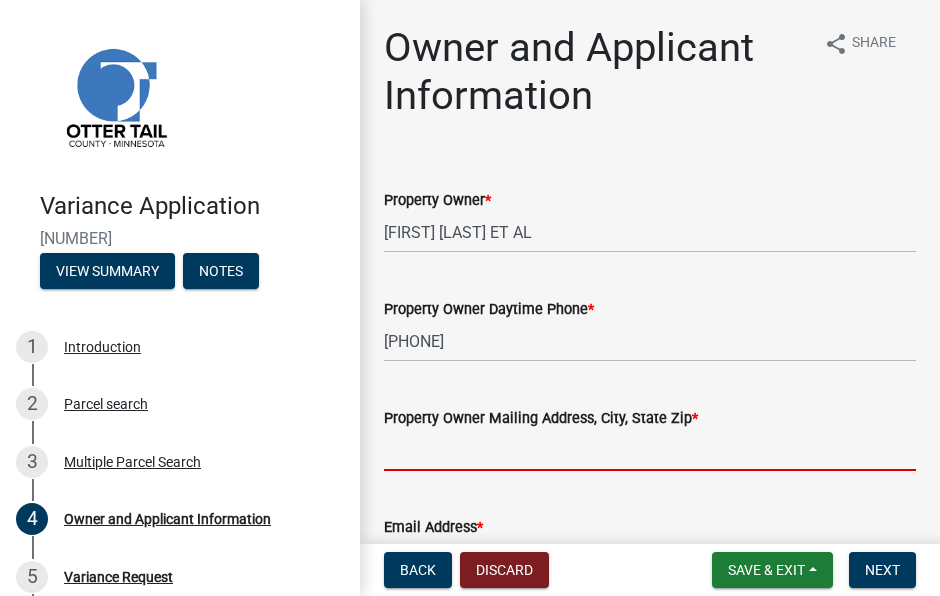 click on "Property Owner Mailing Address, City, State Zip  *" at bounding box center (650, 450) 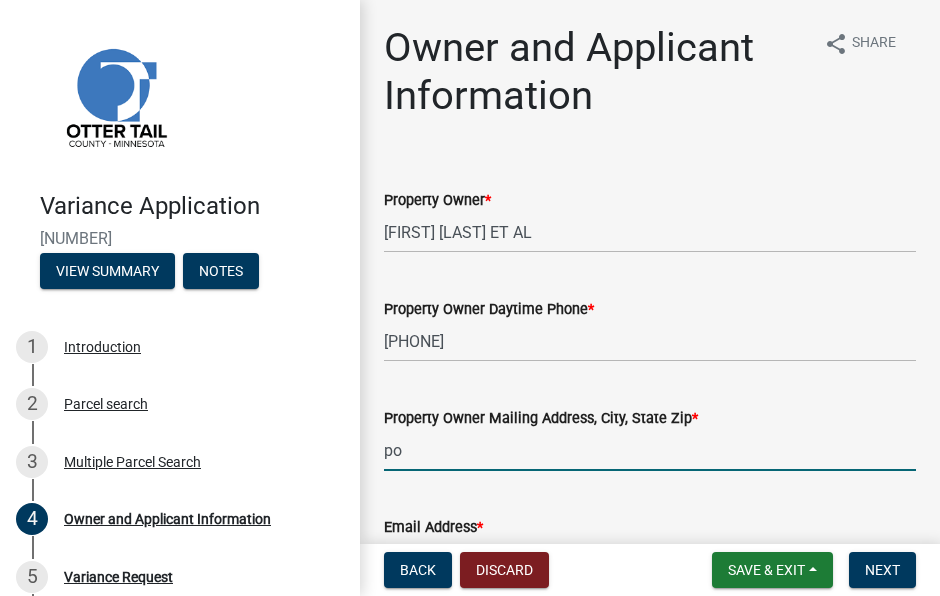 type on "p" 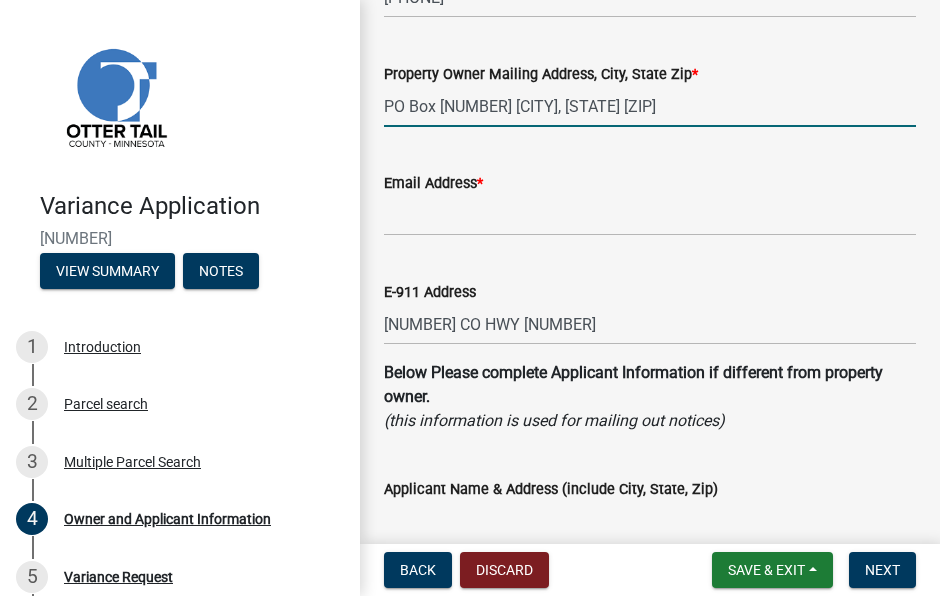 scroll, scrollTop: 400, scrollLeft: 0, axis: vertical 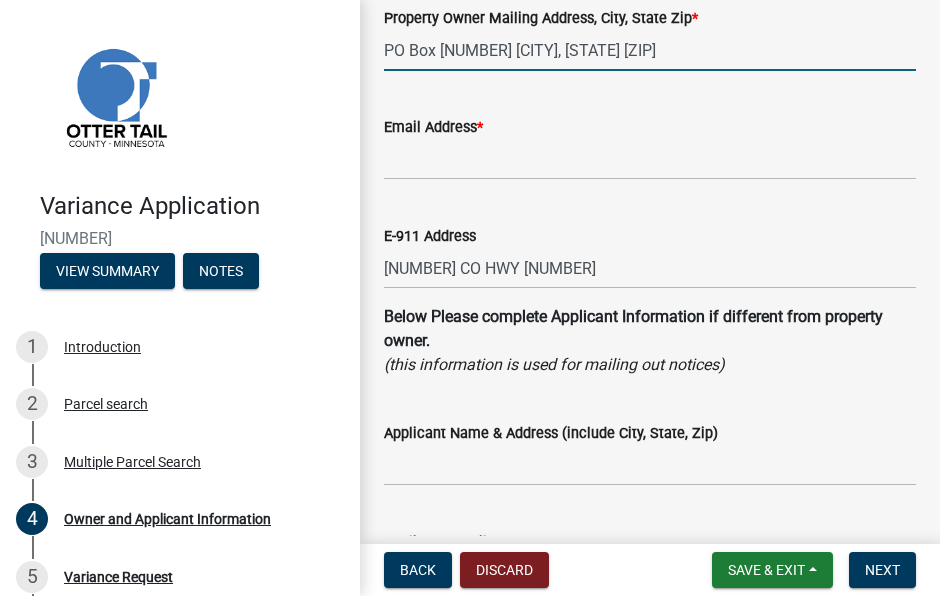 type on "PO Box [NUMBER] [CITY], [STATE] [ZIP]" 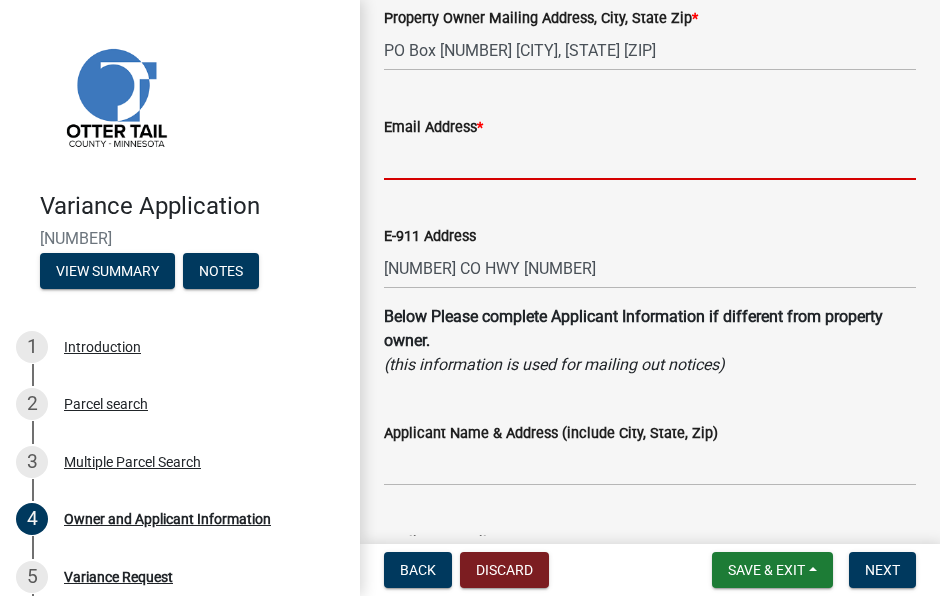 click on "Email Address  *" at bounding box center (650, 159) 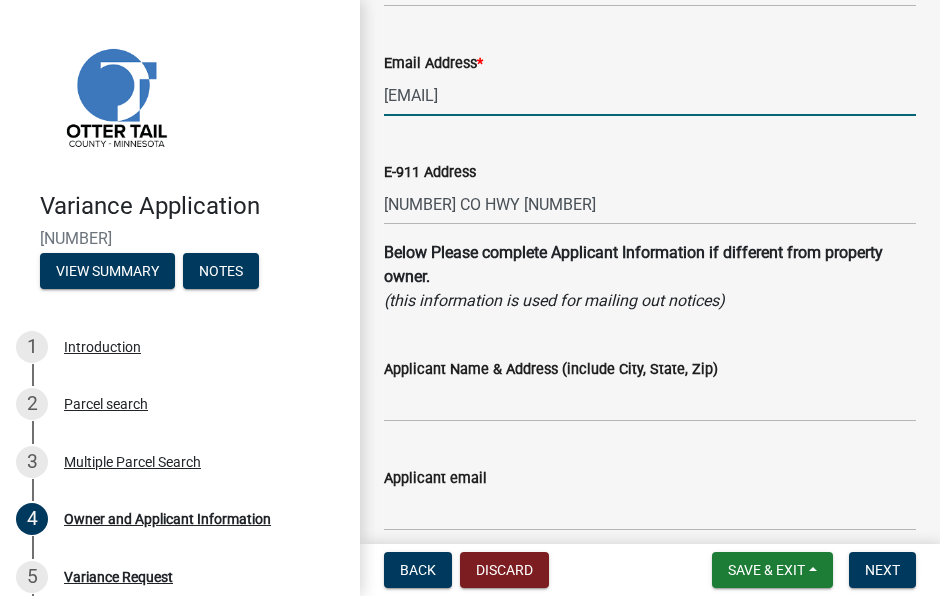 scroll, scrollTop: 500, scrollLeft: 0, axis: vertical 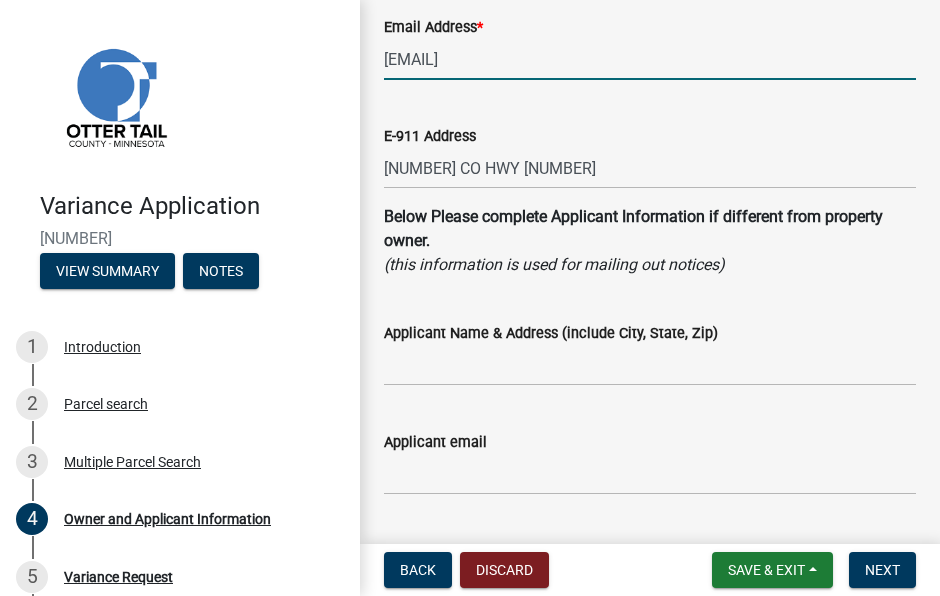 type on "[EMAIL]" 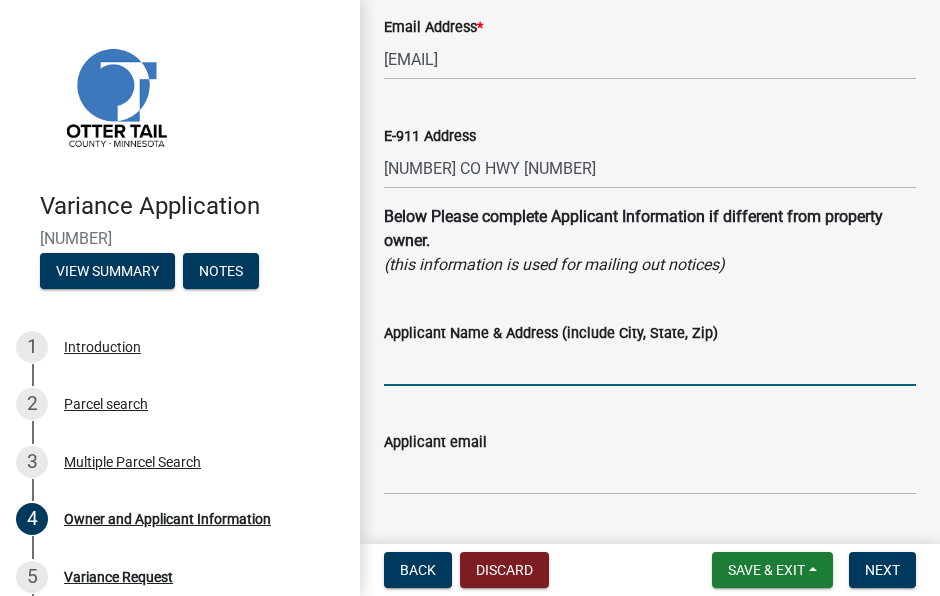 click on "Applicant Name & Address (include City, State, Zip)" at bounding box center (650, 365) 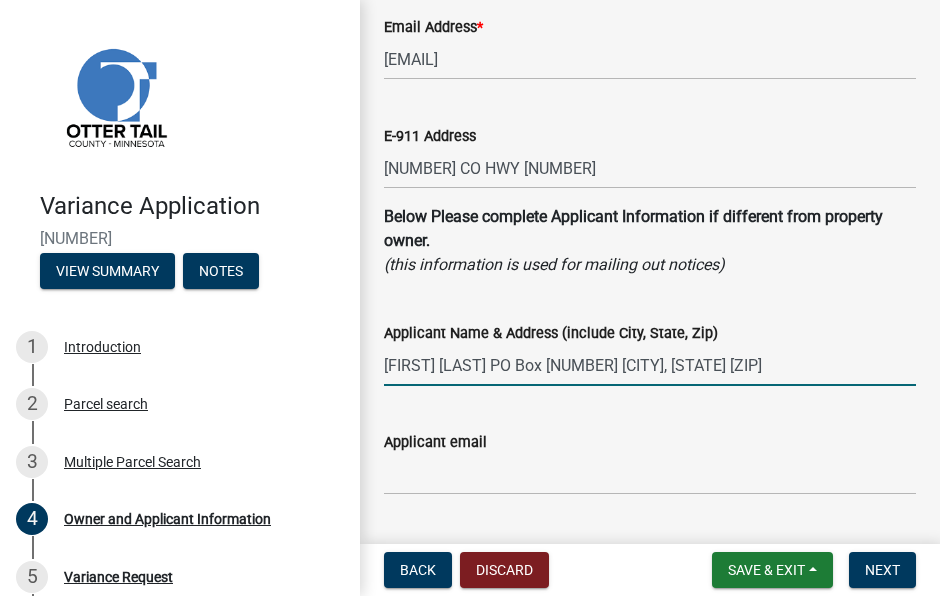 type on "[FIRST] [LAST] PO Box [NUMBER] [CITY], [STATE] [ZIP]" 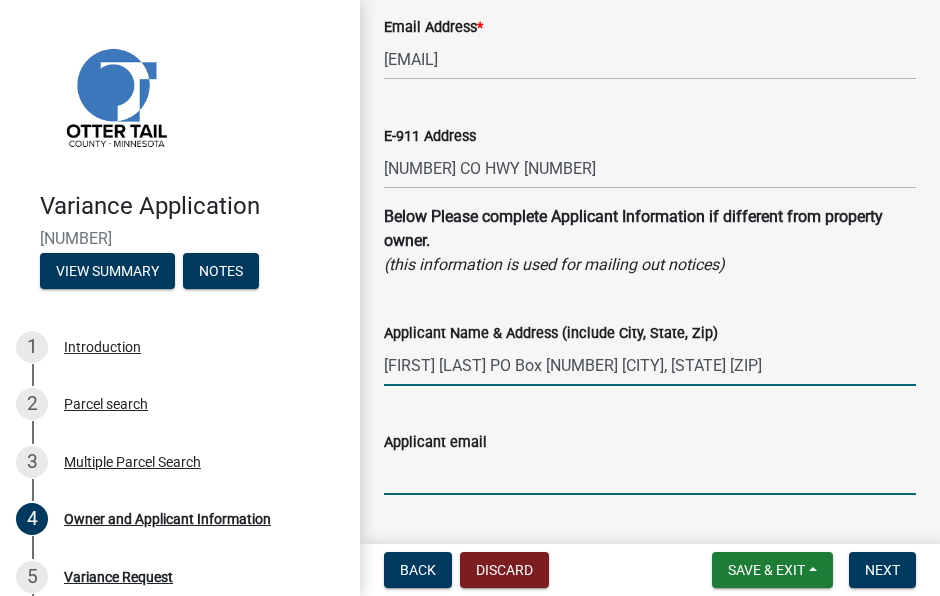 click on "Applicant email" at bounding box center (650, 474) 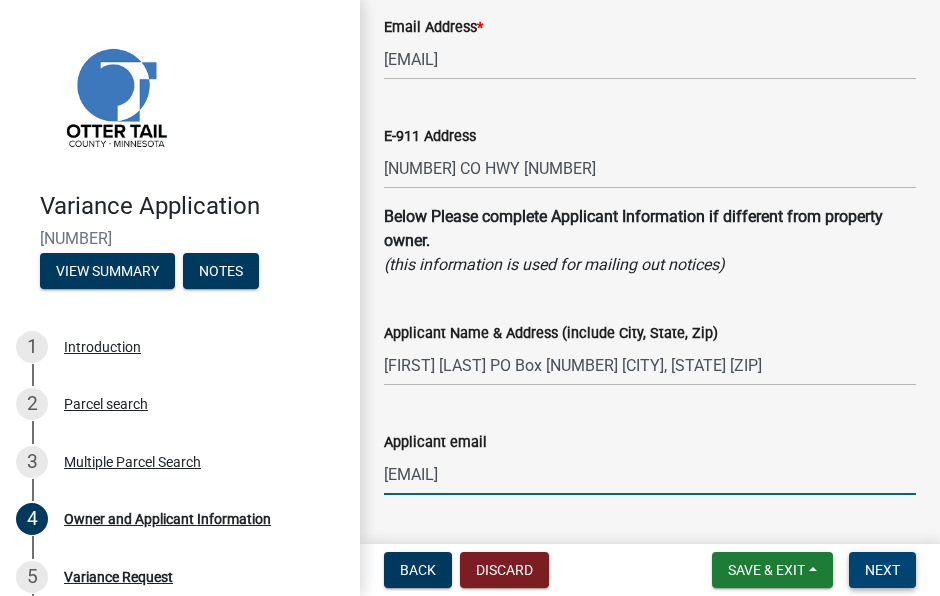 type on "[EMAIL]" 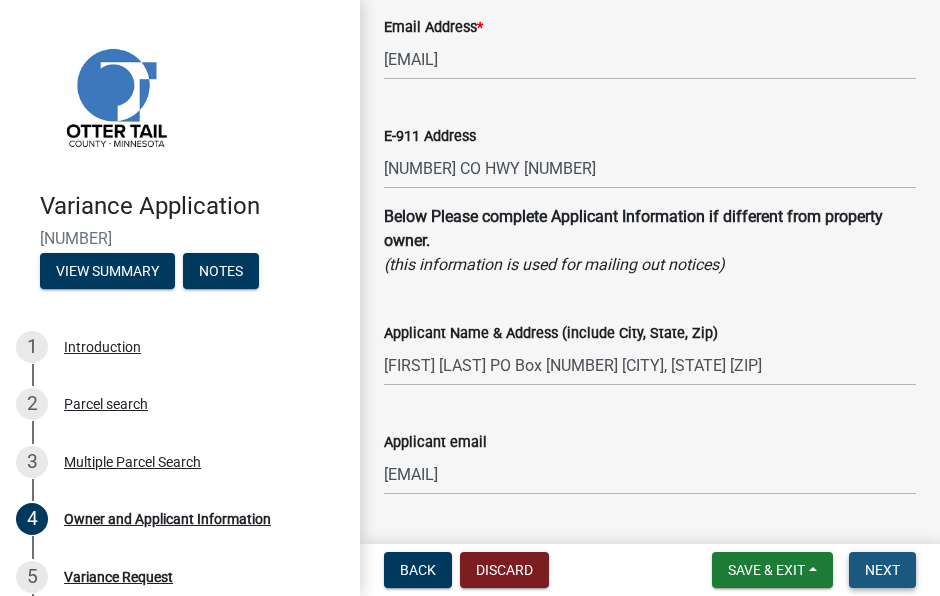 click on "Next" at bounding box center (882, 570) 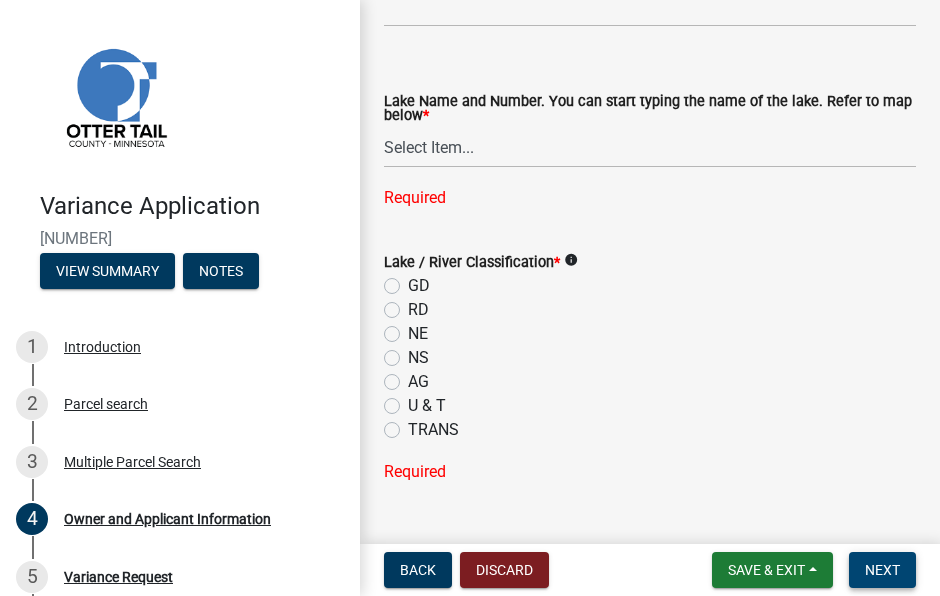scroll, scrollTop: 1100, scrollLeft: 0, axis: vertical 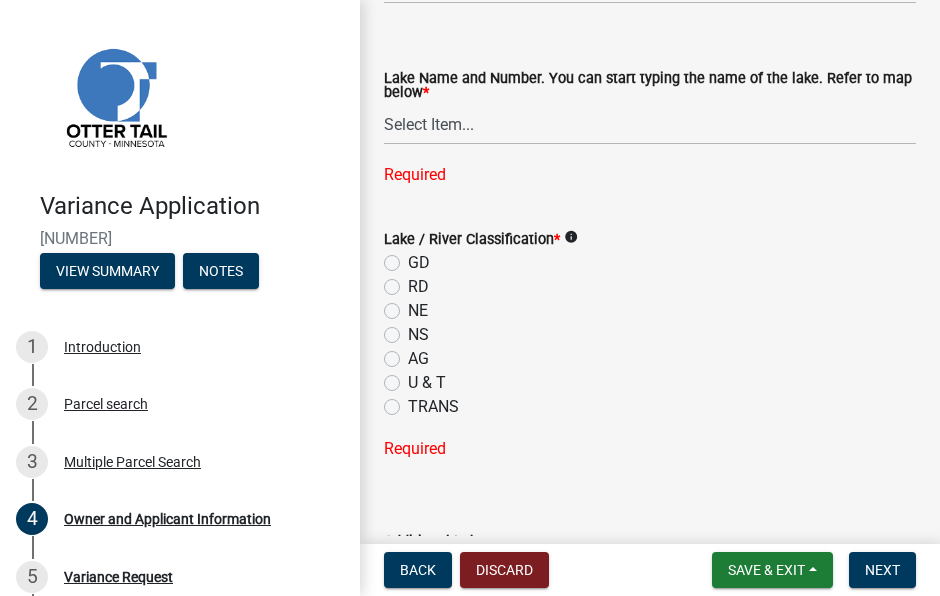 click on "NE" 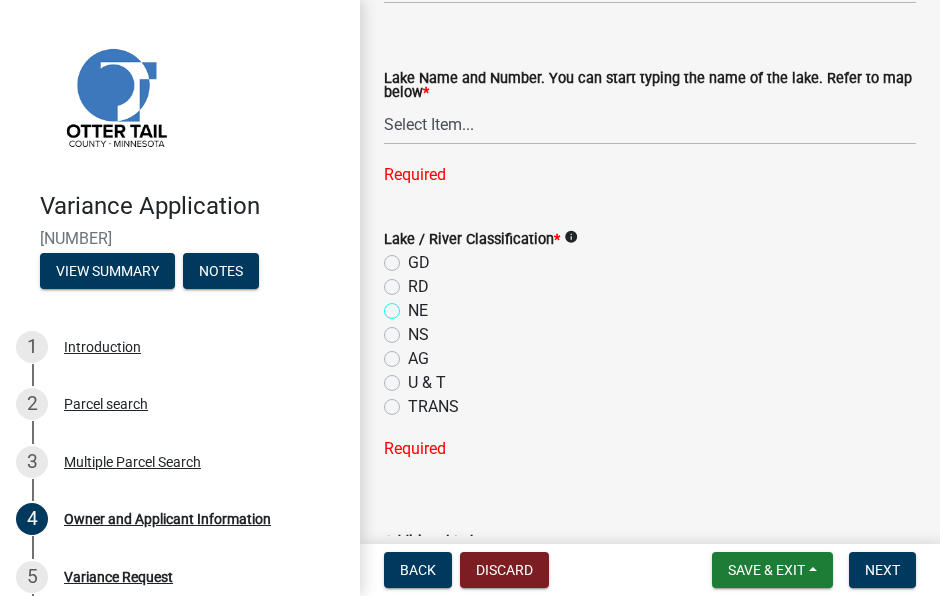 click on "NE" at bounding box center (414, 305) 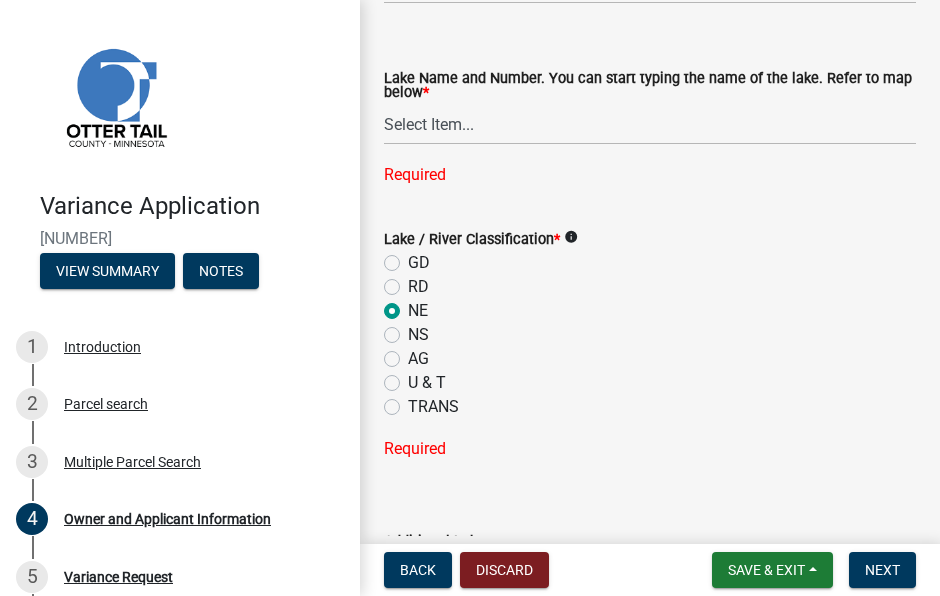 radio on "true" 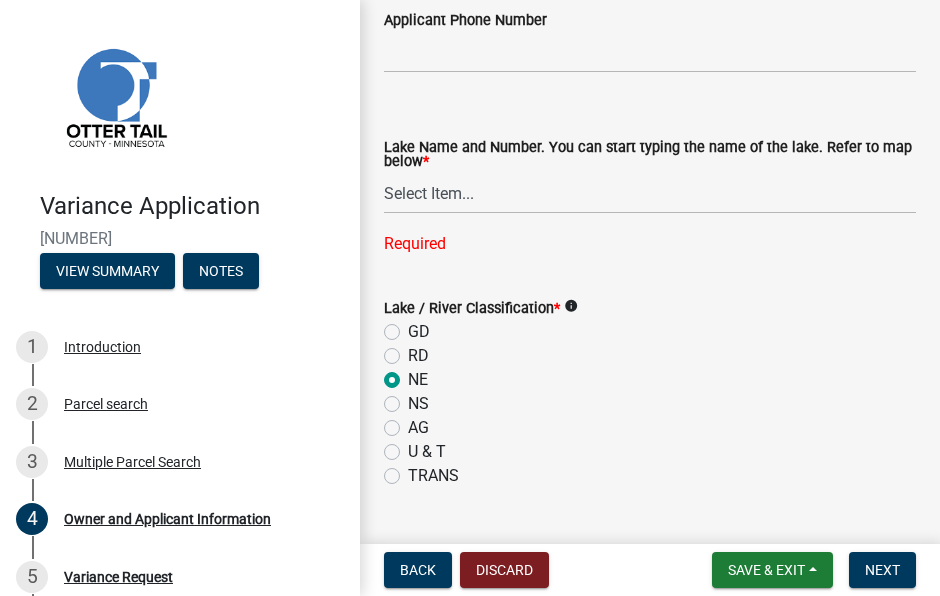scroll, scrollTop: 1000, scrollLeft: 0, axis: vertical 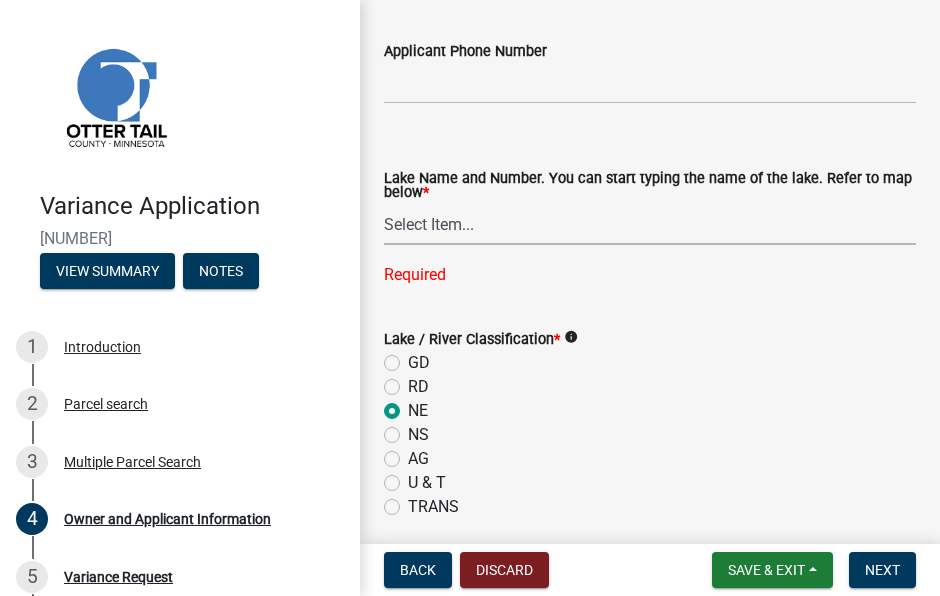 click on "Select Item...   None    Adley  56-031   Albert  56-118    Alfred  56-600    Alice  56-244   Alice   56-506    Alice  56-867   Alice  84-001   Alkali   56-611   Almora   56-049   Altner   56-875   Anderson   56-716   Anna   56-448    Annie  56-604   Annie Battle   56-241   Archie   56-629   Arken   56-086   Augusta   56-025   Back   56-441   Bahle   56-637   Bass   56-544   Bass   56-570   Bass   56-722   Bass   56-770   Bear   56-069   Beauty Shore   56-195   Beebe   56-416   Beers   56-724   Beiningen   56-754   Belmont   56-237   Berend   56-507   Berger   56-149   Besser  56-027   Big Crow   56-576   Big McDonald   56-386   Big Pine   56-130   Big Stone   56-701   Birch   56-674   Blacken   56-405    Blanche  56-240   Block   56-079   Boedigheimer   56-212   Bolton   56-318   Bon   56-734   Boos   56-341   Boot   03-248   Bracket   56-738   Bradbury   56-548   Bray   56-472   Bredeson   56-173   Brekke   56-664   Bromseth   56-655   Brown   56-315   Buchanan   56-209   Buck   03-473   Bullhead   56-171" at bounding box center (650, 224) 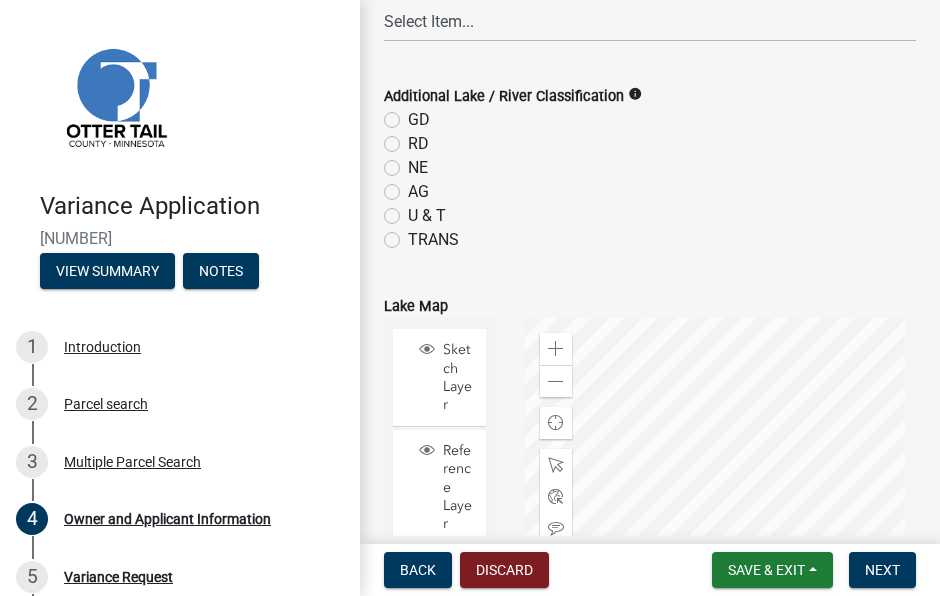 scroll, scrollTop: 1600, scrollLeft: 0, axis: vertical 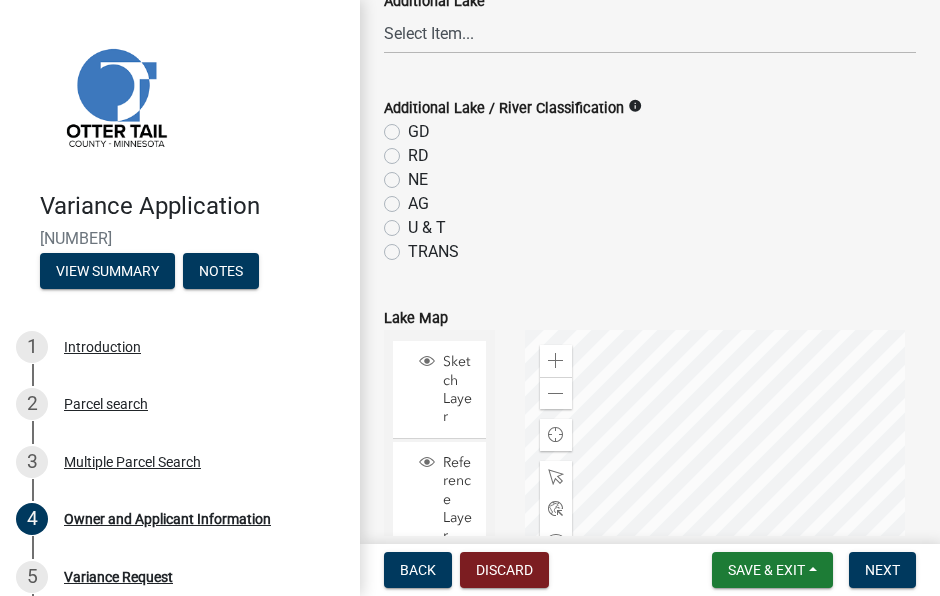 click on "NE" 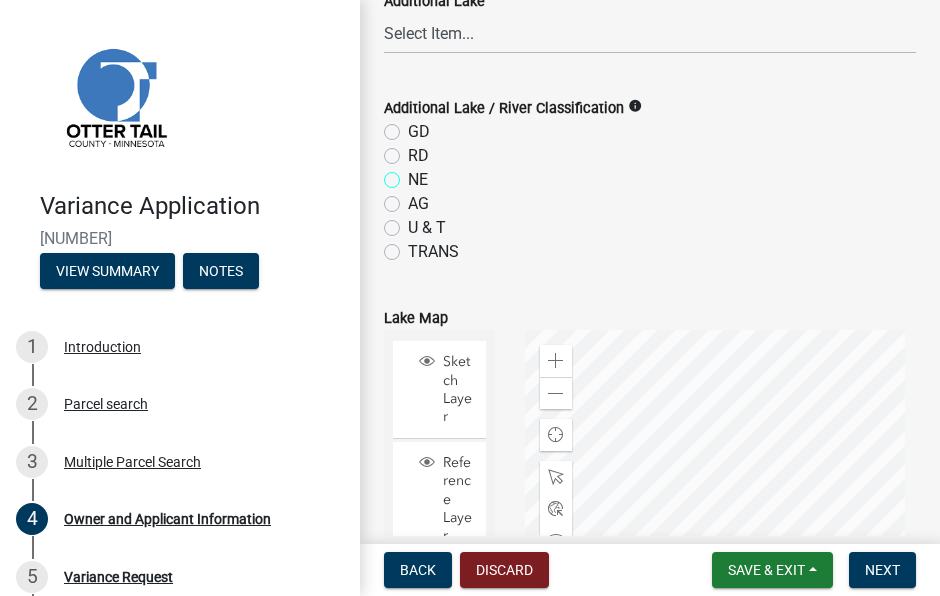 click on "NE" at bounding box center (414, 174) 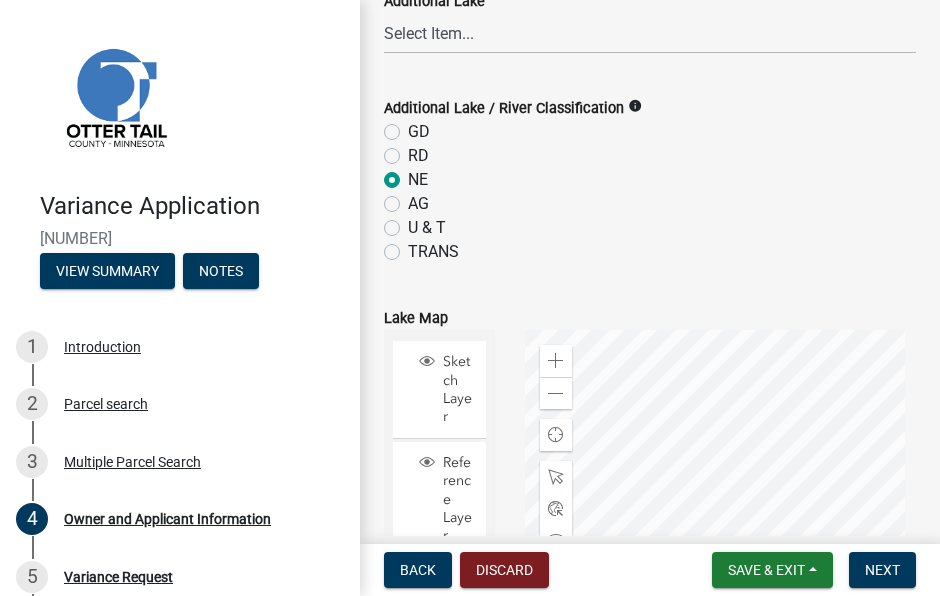 radio on "true" 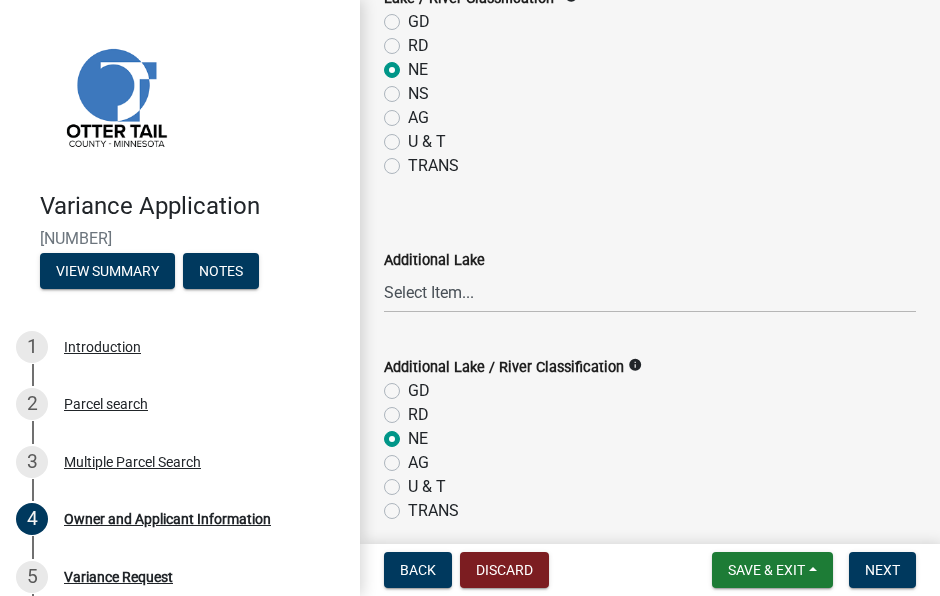 scroll, scrollTop: 1400, scrollLeft: 0, axis: vertical 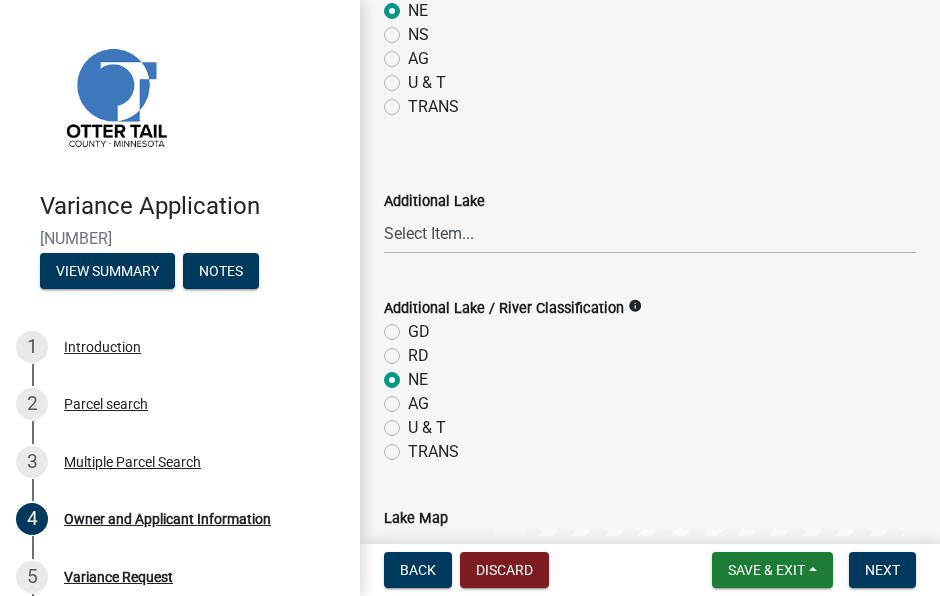 click on "NE" 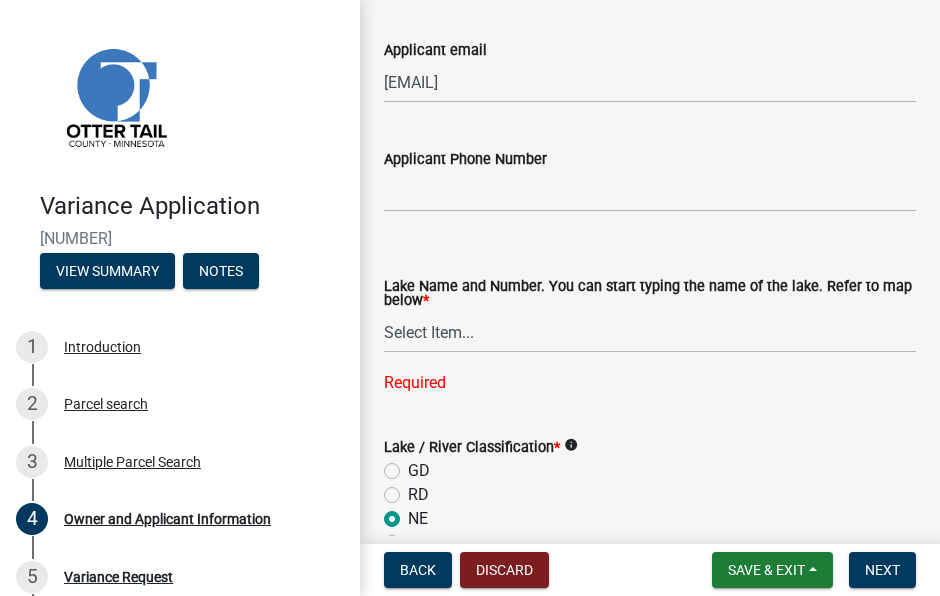 scroll, scrollTop: 900, scrollLeft: 0, axis: vertical 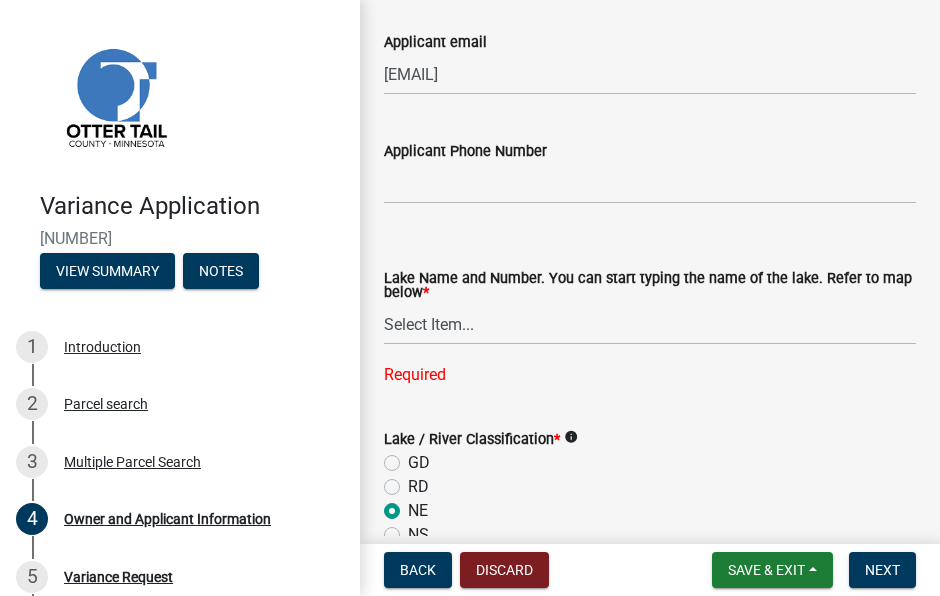 click on "Lake Name and Number. You can start typing the name of the lake. Refer to map below  *  Select Item...   None    Adley  [NUMBER]   Albert  [NUMBER]    Alfred  [NUMBER]    Alice  [NUMBER]   Alice   [NUMBER]    Alice  [NUMBER]   Alice  [NUMBER]   Alkali   [NUMBER]   Almora   [NUMBER]   Altner   [NUMBER]   Anderson   [NUMBER]   Anna   [NUMBER]    Annie  [NUMBER]   Annie Battle   [NUMBER]   Archie   [NUMBER]   Arken   [NUMBER]   Augusta   [NUMBER]   Back   [NUMBER]   Bahle   [NUMBER]   Bass   [NUMBER]   Bass   [NUMBER]   Bass   [NUMBER]   Bass   [NUMBER]   Bear   [NUMBER]   Beauty Shore   [NUMBER]   Beebe   [NUMBER]   Beers   [NUMBER]   Beiningen   [NUMBER]   Belmont   [NUMBER]   Berend   [NUMBER]   Berger   [NUMBER]   Besser  [NUMBER]   Big Crow   [NUMBER]   Big McDonald   [NUMBER]   Big Pine   [NUMBER]   Big Stone   [NUMBER]   Birch   [NUMBER]   Blacken   [NUMBER]    Blanche  [NUMBER]   Block   [NUMBER]   Boedigheimer   [NUMBER]   Bolton   [NUMBER]   Bon   [NUMBER]   Boos   [NUMBER]   Boot   [NUMBER]   Bracket   [NUMBER]   Bradbury   [NUMBER]   Bray   [NUMBER]   Bredeson   [NUMBER]   Brekke   [NUMBER]" 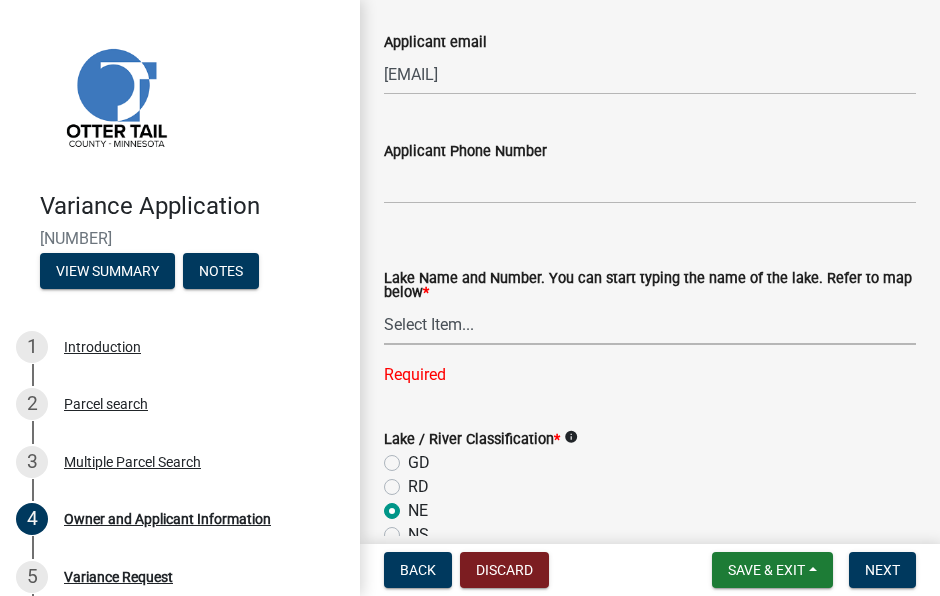 click on "Select Item...   None    Adley  56-031   Albert  56-118    Alfred  56-600    Alice  56-244   Alice   56-506    Alice  56-867   Alice  84-001   Alkali   56-611   Almora   56-049   Altner   56-875   Anderson   56-716   Anna   56-448    Annie  56-604   Annie Battle   56-241   Archie   56-629   Arken   56-086   Augusta   56-025   Back   56-441   Bahle   56-637   Bass   56-544   Bass   56-570   Bass   56-722   Bass   56-770   Bear   56-069   Beauty Shore   56-195   Beebe   56-416   Beers   56-724   Beiningen   56-754   Belmont   56-237   Berend   56-507   Berger   56-149   Besser  56-027   Big Crow   56-576   Big McDonald   56-386   Big Pine   56-130   Big Stone   56-701   Birch   56-674   Blacken   56-405    Blanche  56-240   Block   56-079   Boedigheimer   56-212   Bolton   56-318   Bon   56-734   Boos   56-341   Boot   03-248   Bracket   56-738   Bradbury   56-548   Bray   56-472   Bredeson   56-173   Brekke   56-664   Bromseth   56-655   Brown   56-315   Buchanan   56-209   Buck   03-473   Bullhead   56-171" at bounding box center [650, 324] 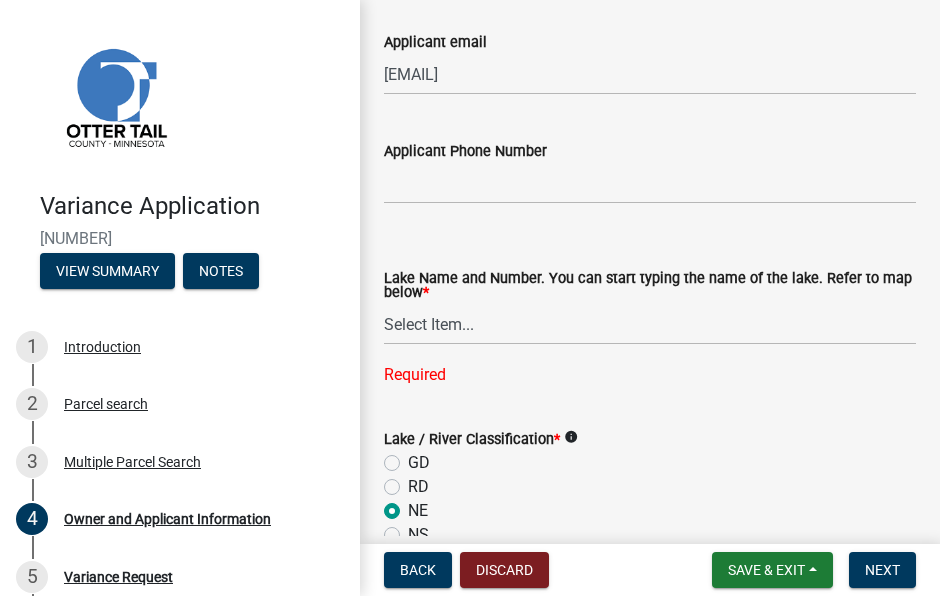 click on "Lake Name and Number. You can start typing the name of the lake. Refer to map below  *  Select Item...   None    Adley  [NUMBER]   Albert  [NUMBER]    Alfred  [NUMBER]    Alice  [NUMBER]   Alice   [NUMBER]    Alice  [NUMBER]   Alice  [NUMBER]   Alkali   [NUMBER]   Almora   [NUMBER]   Altner   [NUMBER]   Anderson   [NUMBER]   Anna   [NUMBER]    Annie  [NUMBER]   Annie Battle   [NUMBER]   Archie   [NUMBER]   Arken   [NUMBER]   Augusta   [NUMBER]   Back   [NUMBER]   Bahle   [NUMBER]   Bass   [NUMBER]   Bass   [NUMBER]   Bass   [NUMBER]   Bass   [NUMBER]   Bear   [NUMBER]   Beauty Shore   [NUMBER]   Beebe   [NUMBER]   Beers   [NUMBER]   Beiningen   [NUMBER]   Belmont   [NUMBER]   Berend   [NUMBER]   Berger   [NUMBER]   Besser  [NUMBER]   Big Crow   [NUMBER]   Big McDonald   [NUMBER]   Big Pine   [NUMBER]   Big Stone   [NUMBER]   Birch   [NUMBER]   Blacken   [NUMBER]    Blanche  [NUMBER]   Block   [NUMBER]   Boedigheimer   [NUMBER]   Bolton   [NUMBER]   Bon   [NUMBER]   Boos   [NUMBER]   Boot   [NUMBER]   Bracket   [NUMBER]   Bradbury   [NUMBER]   Bray   [NUMBER]   Bredeson   [NUMBER]   Brekke   [NUMBER]" 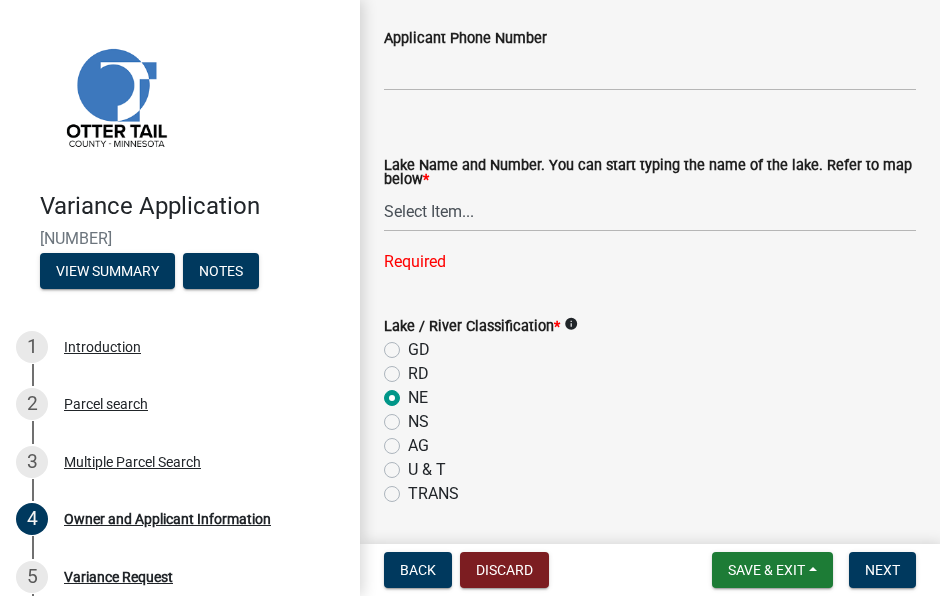 scroll, scrollTop: 1000, scrollLeft: 0, axis: vertical 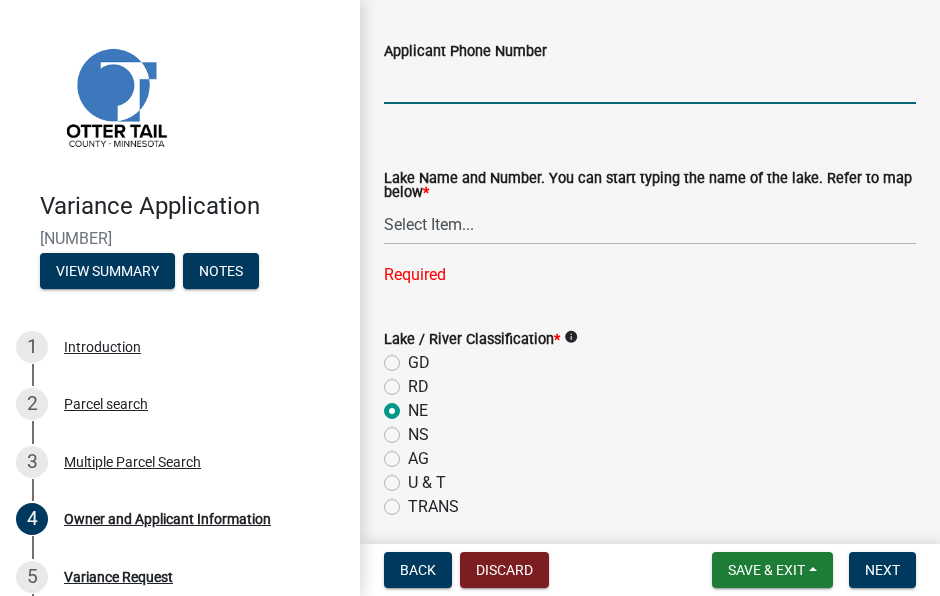 click on "Applicant Phone Number" at bounding box center [650, 83] 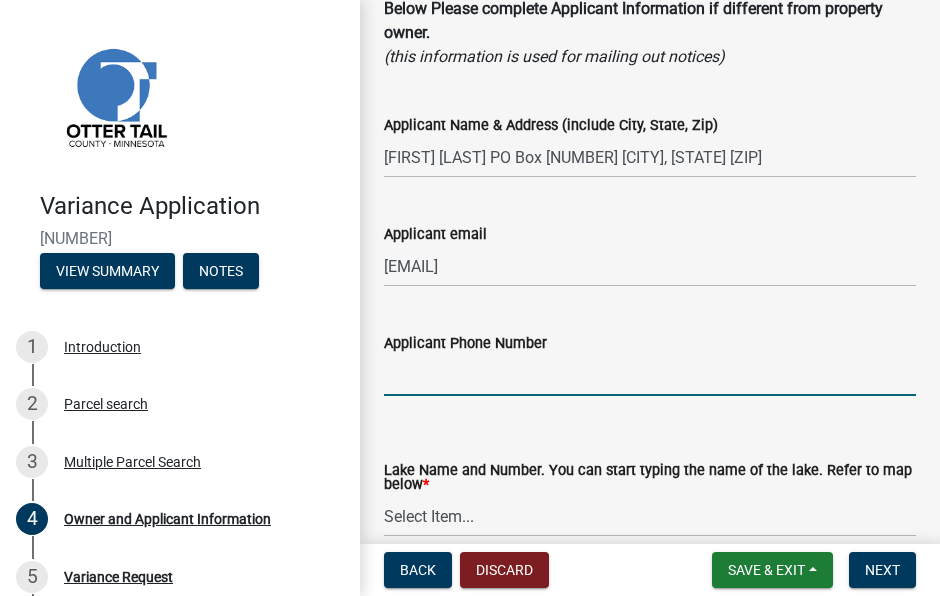 scroll, scrollTop: 700, scrollLeft: 0, axis: vertical 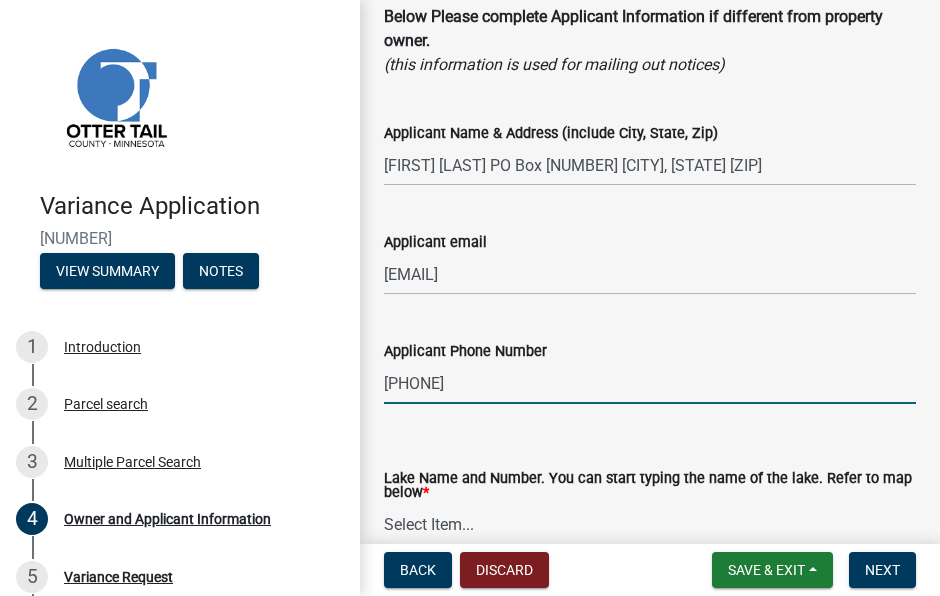 type on "[PHONE]" 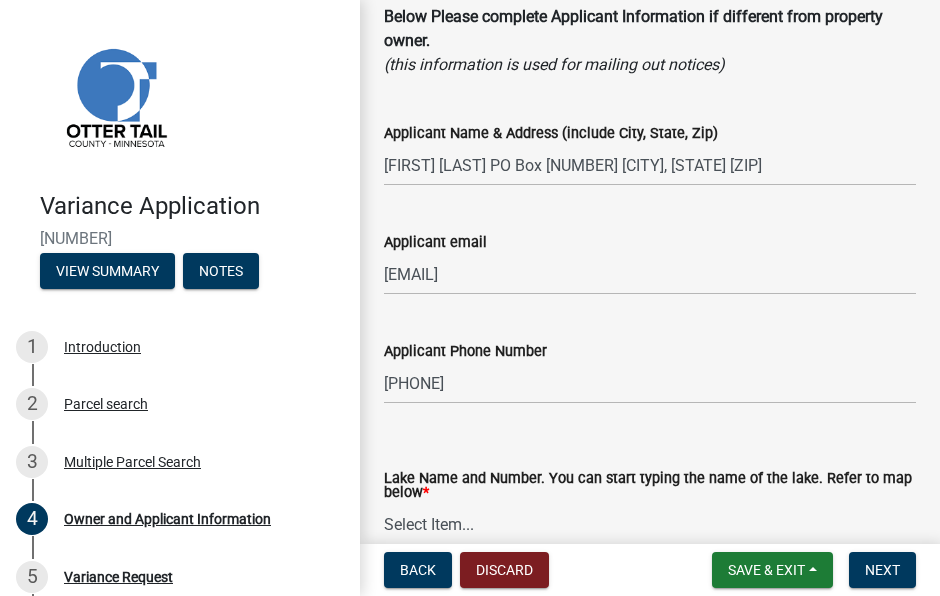 click on "Lake Name and Number. You can start typing the name of the lake. Refer to map below  *  Select Item...   None    Adley  [NUMBER]   Albert  [NUMBER]    Alfred  [NUMBER]    Alice  [NUMBER]   Alice   [NUMBER]    Alice  [NUMBER]   Alice  [NUMBER]   Alkali   [NUMBER]   Almora   [NUMBER]   Altner   [NUMBER]   Anderson   [NUMBER]   Anna   [NUMBER]    Annie  [NUMBER]   Annie Battle   [NUMBER]   Archie   [NUMBER]   Arken   [NUMBER]   Augusta   [NUMBER]   Back   [NUMBER]   Bahle   [NUMBER]   Bass   [NUMBER]   Bass   [NUMBER]   Bass   [NUMBER]   Bass   [NUMBER]   Bear   [NUMBER]   Beauty Shore   [NUMBER]   Beebe   [NUMBER]   Beers   [NUMBER]   Beiningen   [NUMBER]   Belmont   [NUMBER]   Berend   [NUMBER]   Berger   [NUMBER]   Besser  [NUMBER]   Big Crow   [NUMBER]   Big McDonald   [NUMBER]   Big Pine   [NUMBER]   Big Stone   [NUMBER]   Birch   [NUMBER]   Blacken   [NUMBER]    Blanche  [NUMBER]   Block   [NUMBER]   Boedigheimer   [NUMBER]   Bolton   [NUMBER]   Bon   [NUMBER]   Boos   [NUMBER]   Boot   [NUMBER]   Bracket   [NUMBER]   Bradbury   [NUMBER]   Bray   [NUMBER]   Bredeson   [NUMBER]   Brekke   [NUMBER]" 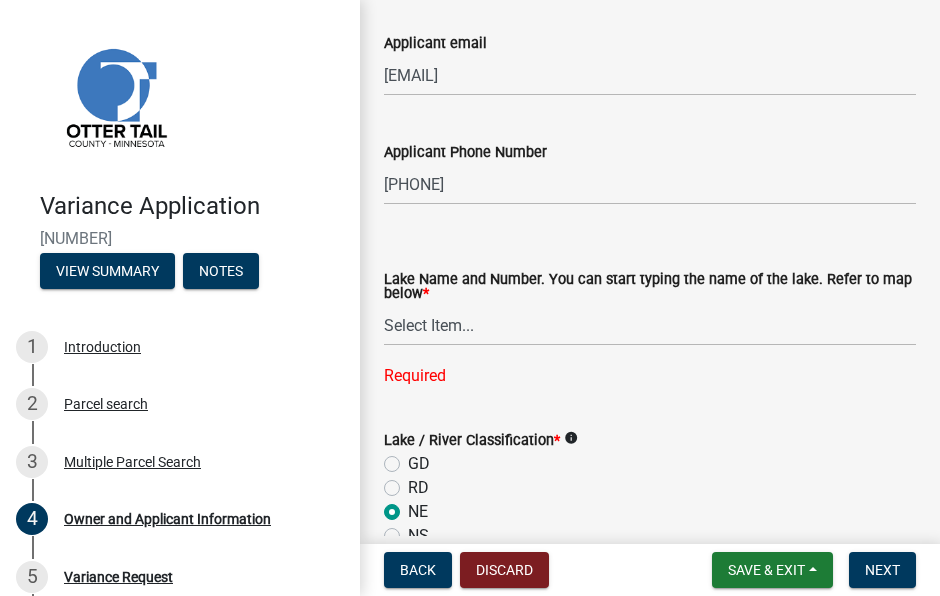 scroll, scrollTop: 900, scrollLeft: 0, axis: vertical 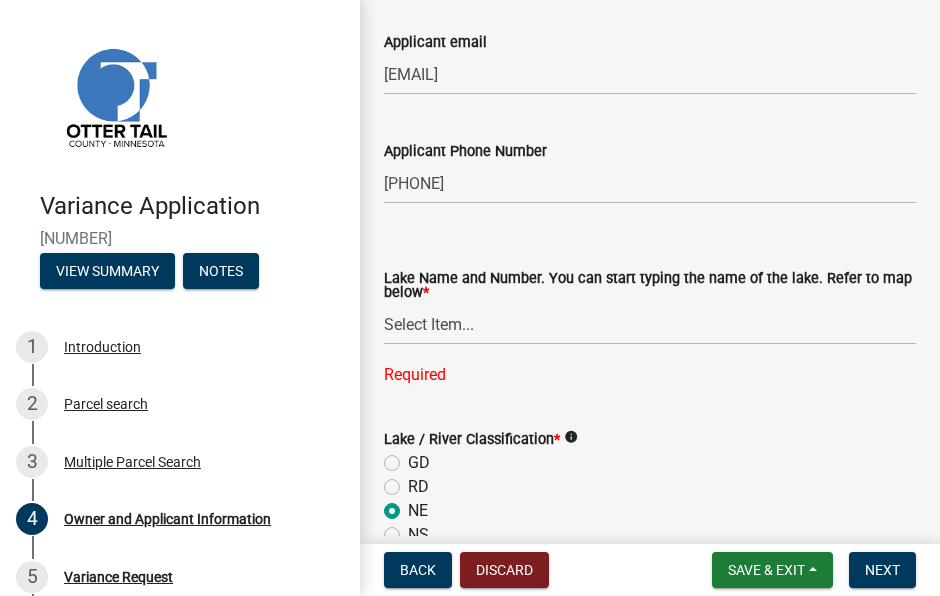 click on "Lake Name and Number. You can start typing the name of the lake. Refer to map below  *" 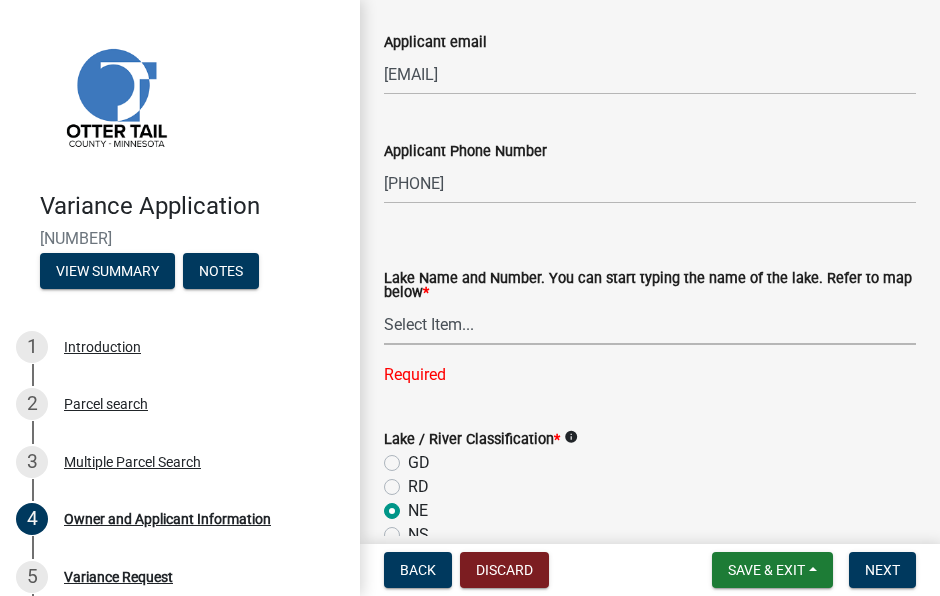 click on "Select Item...   None    Adley  56-031   Albert  56-118    Alfred  56-600    Alice  56-244   Alice   56-506    Alice  56-867   Alice  84-001   Alkali   56-611   Almora   56-049   Altner   56-875   Anderson   56-716   Anna   56-448    Annie  56-604   Annie Battle   56-241   Archie   56-629   Arken   56-086   Augusta   56-025   Back   56-441   Bahle   56-637   Bass   56-544   Bass   56-570   Bass   56-722   Bass   56-770   Bear   56-069   Beauty Shore   56-195   Beebe   56-416   Beers   56-724   Beiningen   56-754   Belmont   56-237   Berend   56-507   Berger   56-149   Besser  56-027   Big Crow   56-576   Big McDonald   56-386   Big Pine   56-130   Big Stone   56-701   Birch   56-674   Blacken   56-405    Blanche  56-240   Block   56-079   Boedigheimer   56-212   Bolton   56-318   Bon   56-734   Boos   56-341   Boot   03-248   Bracket   56-738   Bradbury   56-548   Bray   56-472   Bredeson   56-173   Brekke   56-664   Bromseth   56-655   Brown   56-315   Buchanan   56-209   Buck   03-473   Bullhead   56-171" at bounding box center [650, 324] 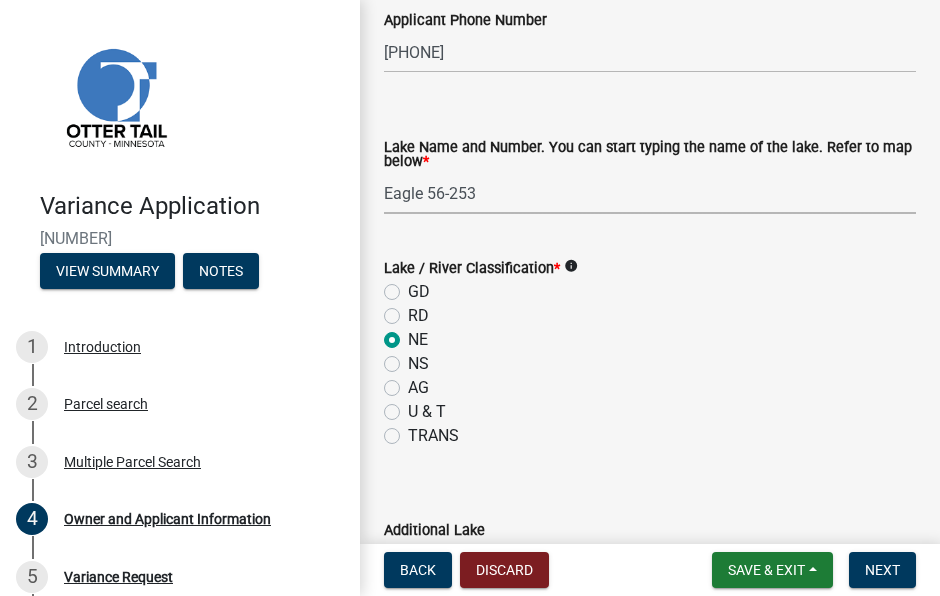 scroll, scrollTop: 1000, scrollLeft: 0, axis: vertical 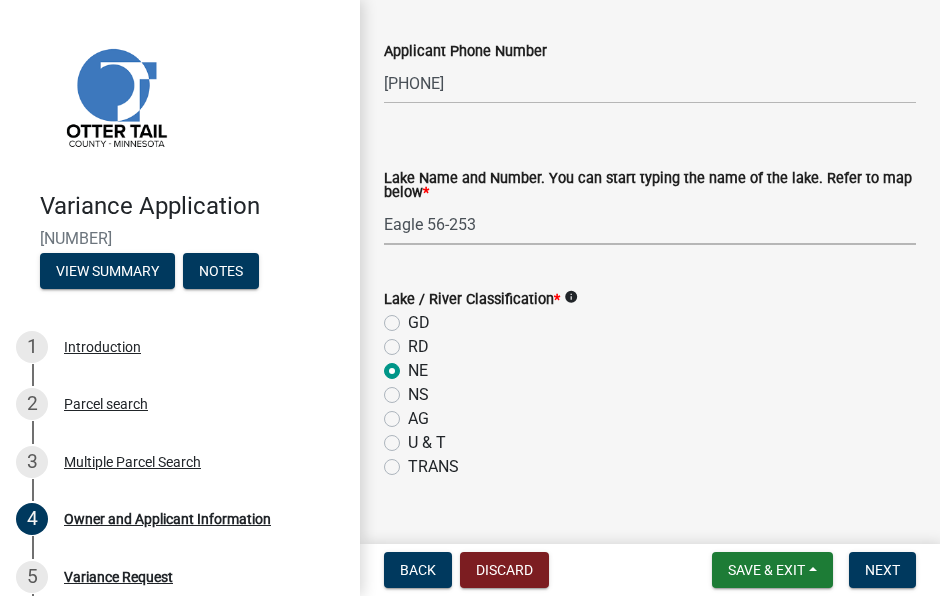 click on "Select Item...   None    Adley  56-031   Albert  56-118    Alfred  56-600    Alice  56-244   Alice   56-506    Alice  56-867   Alice  84-001   Alkali   56-611   Almora   56-049   Altner   56-875   Anderson   56-716   Anna   56-448    Annie  56-604   Annie Battle   56-241   Archie   56-629   Arken   56-086   Augusta   56-025   Back   56-441   Bahle   56-637   Bass   56-544   Bass   56-570   Bass   56-722   Bass   56-770   Bear   56-069   Beauty Shore   56-195   Beebe   56-416   Beers   56-724   Beiningen   56-754   Belmont   56-237   Berend   56-507   Berger   56-149   Besser  56-027   Big Crow   56-576   Big McDonald   56-386   Big Pine   56-130   Big Stone   56-701   Birch   56-674   Blacken   56-405    Blanche  56-240   Block   56-079   Boedigheimer   56-212   Bolton   56-318   Bon   56-734   Boos   56-341   Boot   03-248   Bracket   56-738   Bradbury   56-548   Bray   56-472   Bredeson   56-173   Brekke   56-664   Bromseth   56-655   Brown   56-315   Buchanan   56-209   Buck   03-473   Bullhead   56-171" at bounding box center [650, 224] 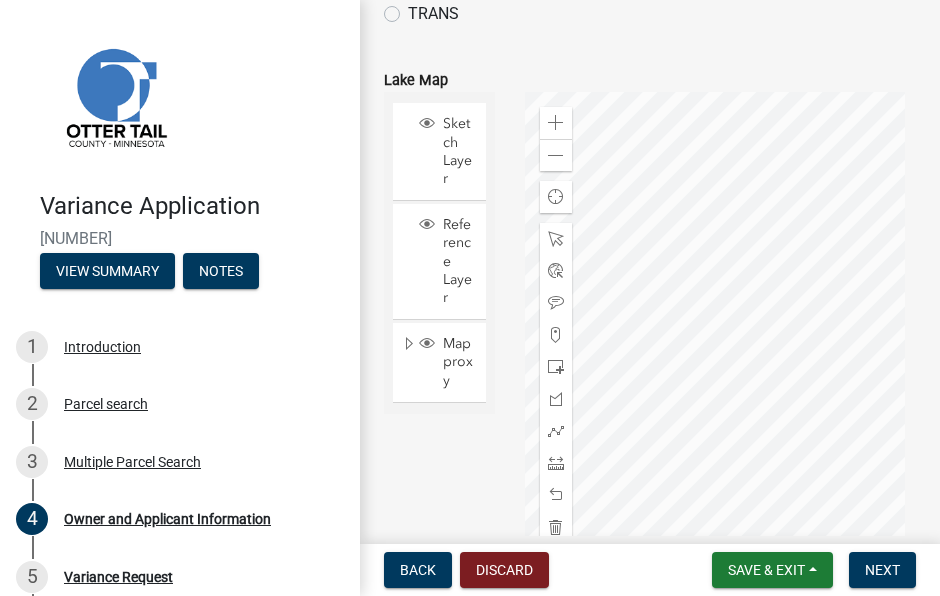 scroll, scrollTop: 1800, scrollLeft: 0, axis: vertical 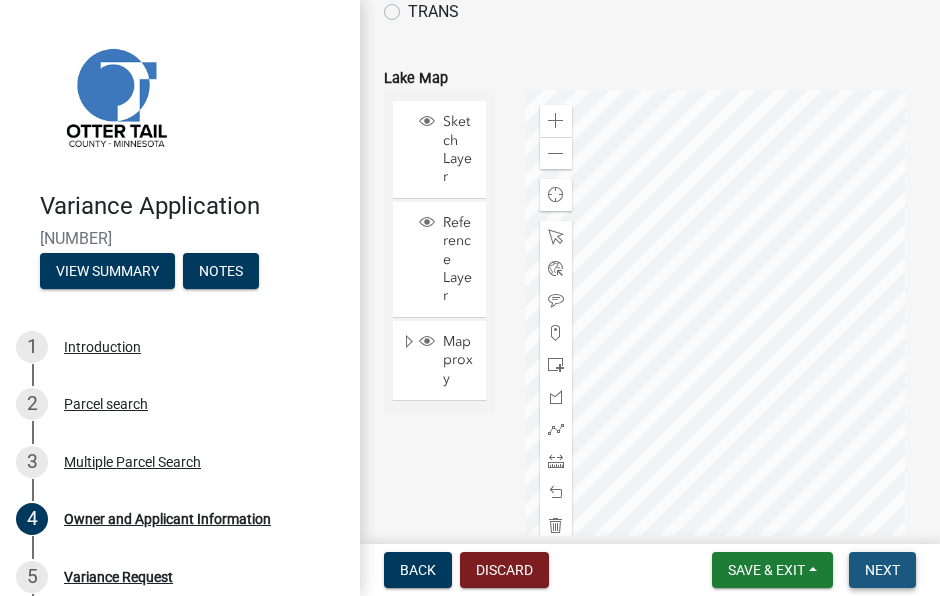 click on "Next" at bounding box center (882, 570) 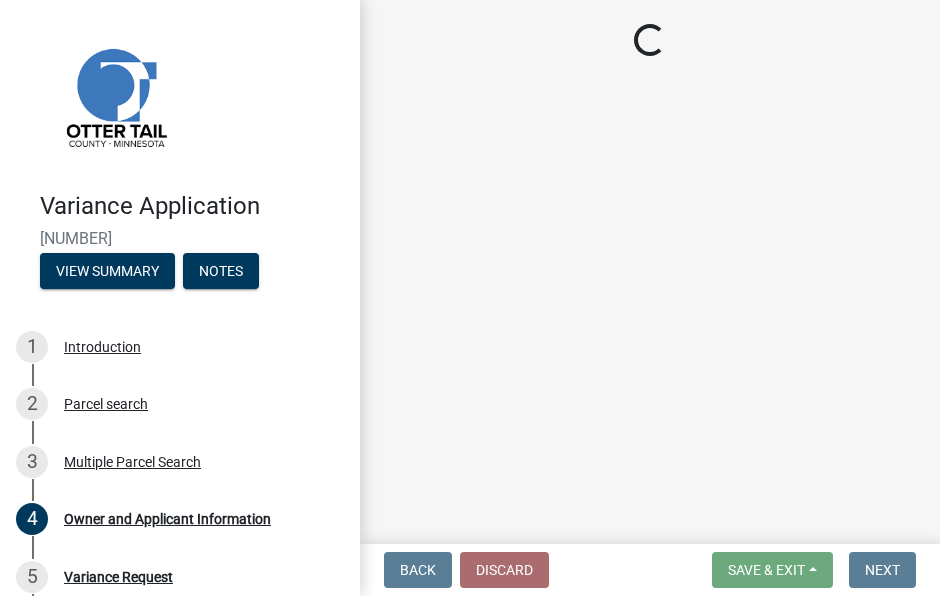 scroll, scrollTop: 0, scrollLeft: 0, axis: both 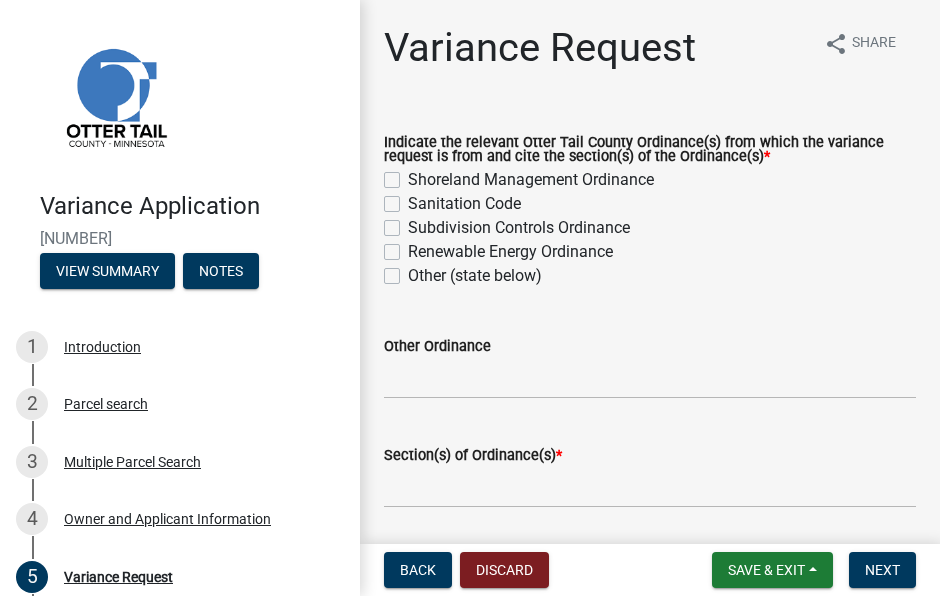 click on "Shoreland Management Ordinance" 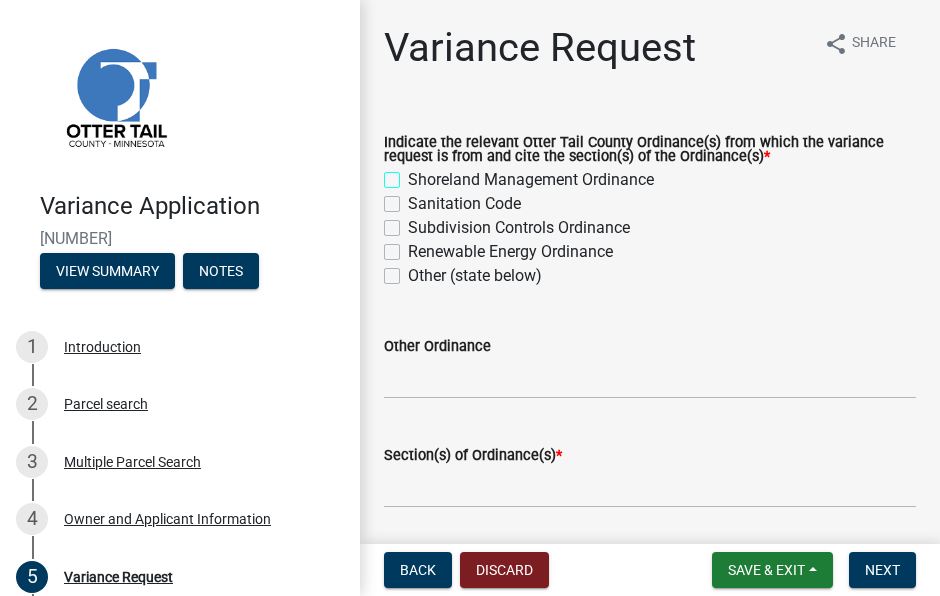 click on "Shoreland Management Ordinance" at bounding box center [414, 174] 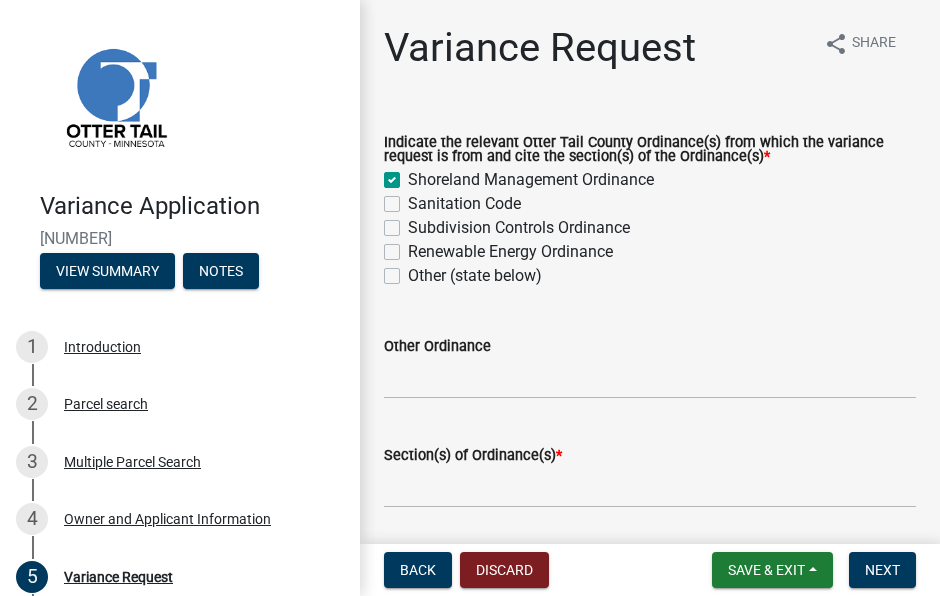 checkbox on "true" 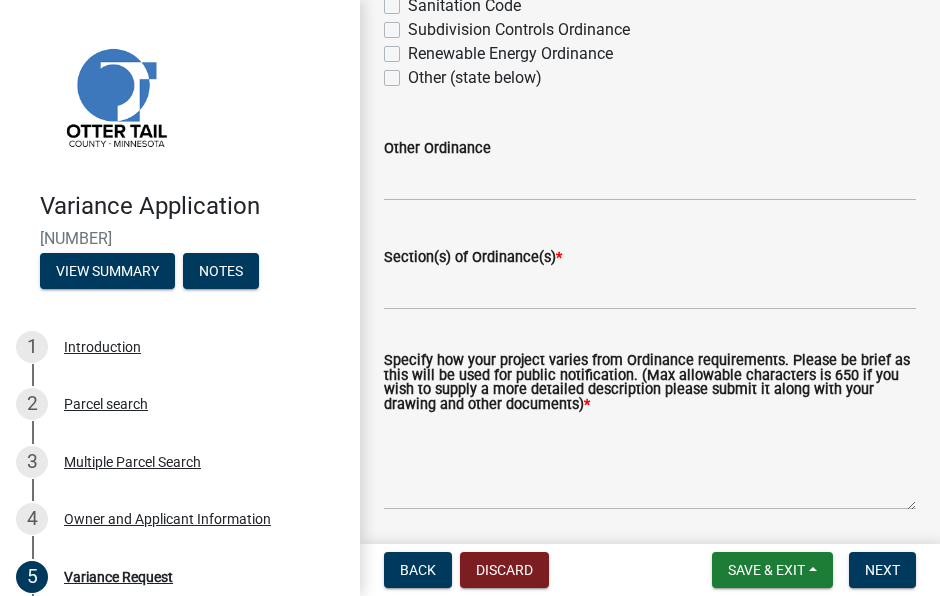 scroll, scrollTop: 200, scrollLeft: 0, axis: vertical 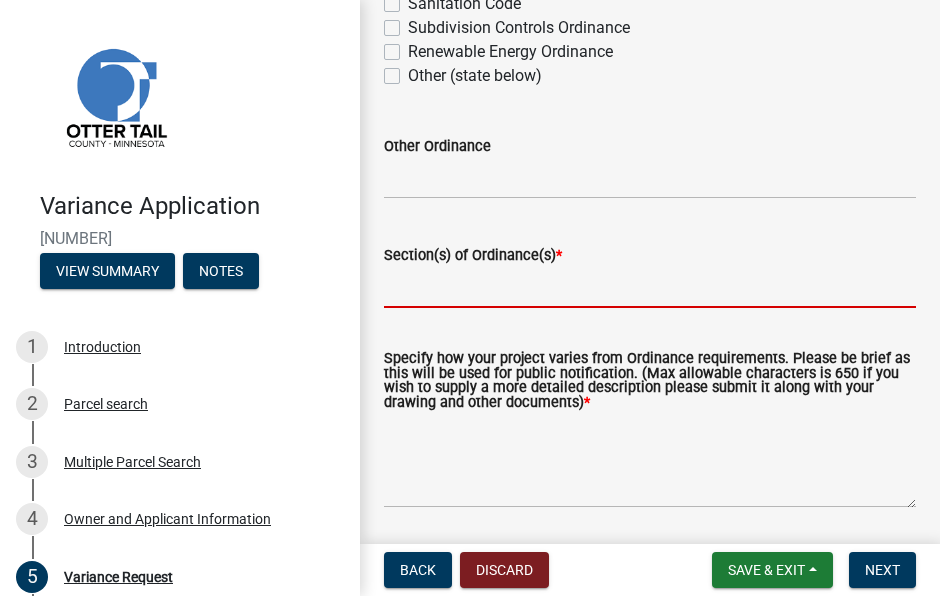 click on "Section(s) of Ordinance(s)  *" at bounding box center [650, 287] 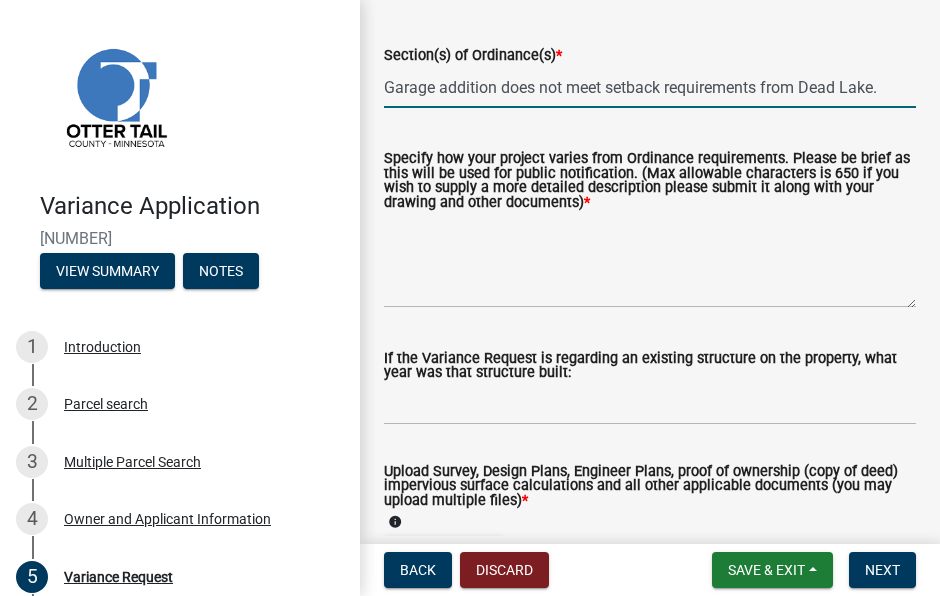 scroll, scrollTop: 300, scrollLeft: 0, axis: vertical 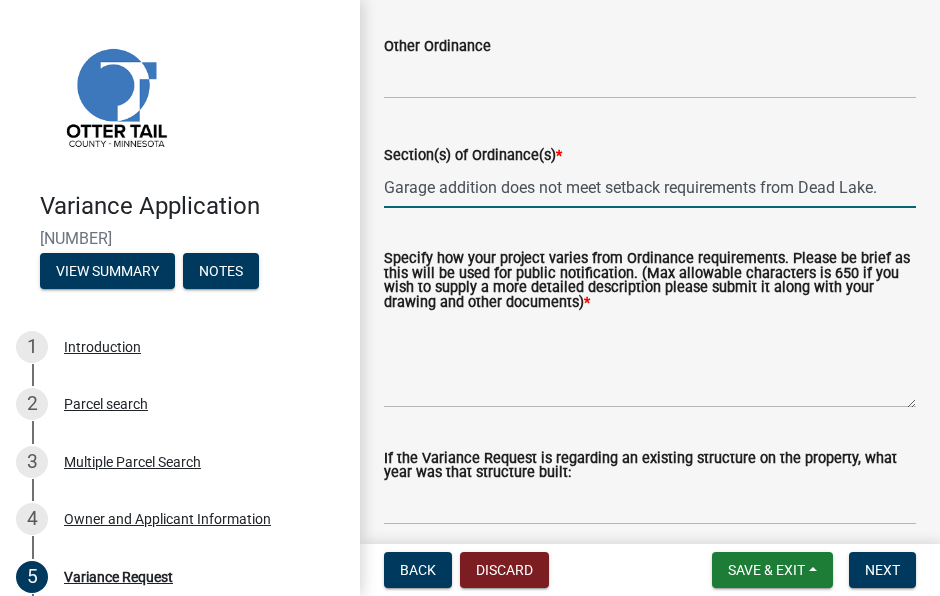 type on "Garage addition does not meet setback requirements from Dead Lake." 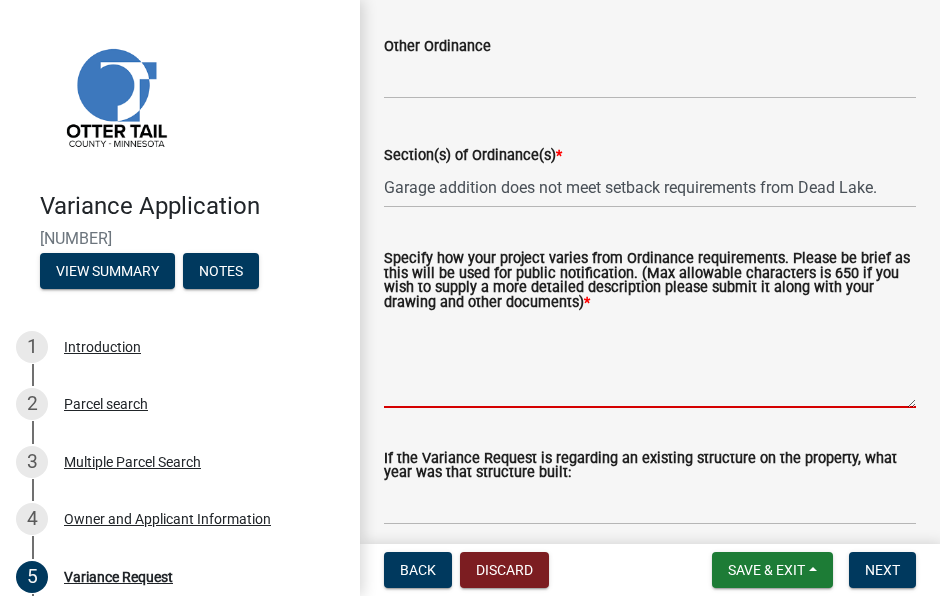 click on "Specify how your project varies from Ordinance requirements.  Please be brief as this will be used for public notification. (Max allowable characters is 650 if you wish to supply a more detailed description please submit it along with your drawing and other documents)  *" at bounding box center [650, 361] 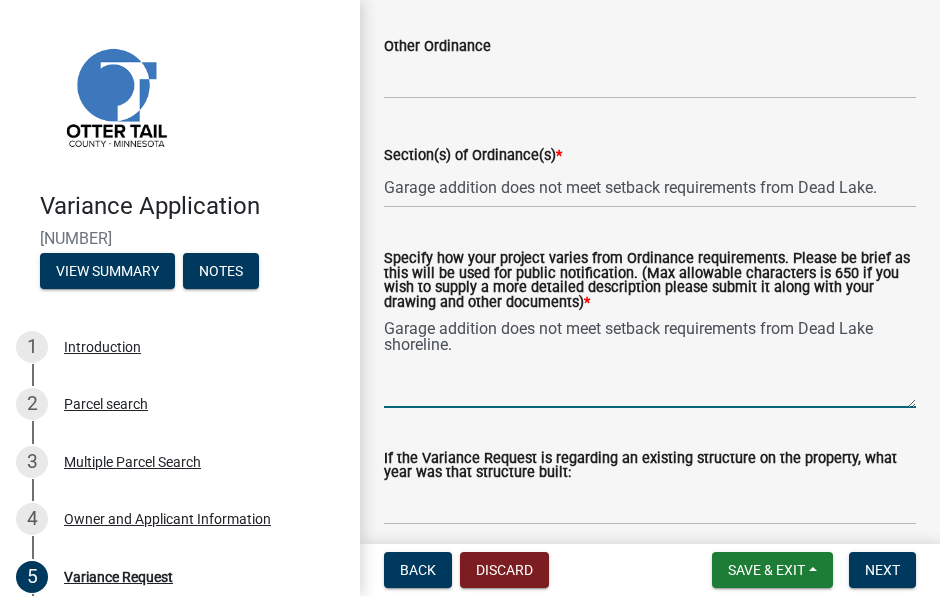type on "Garage addition does not meet setback requirements from Dead Lake shoreline." 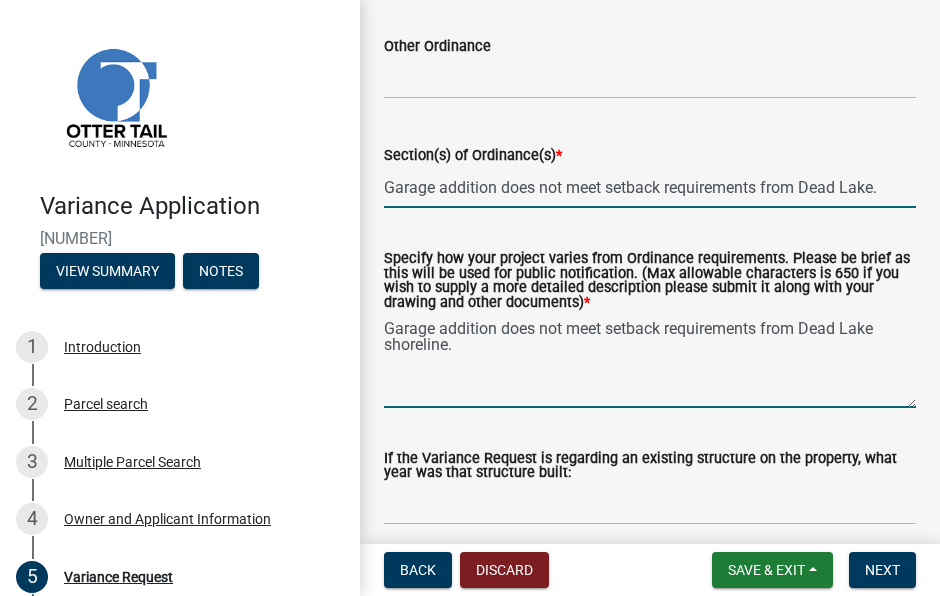 click on "Garage addition does not meet setback requirements from Dead Lake." at bounding box center (650, 187) 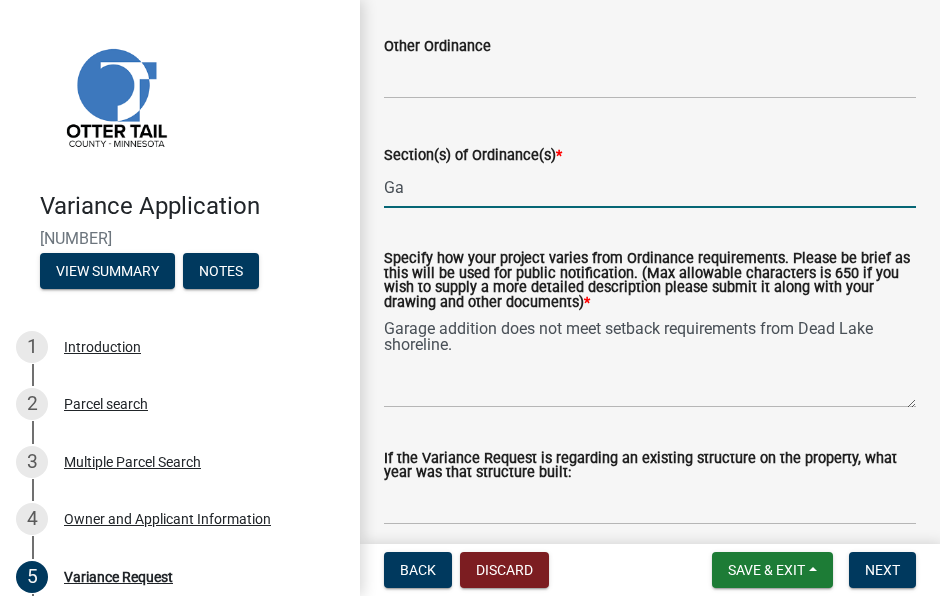 type on "G" 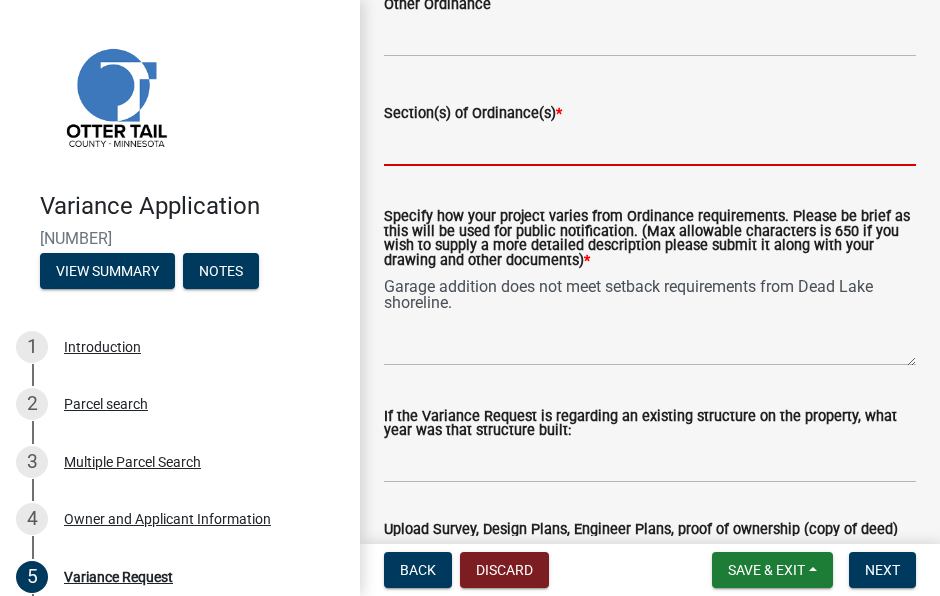 scroll, scrollTop: 400, scrollLeft: 0, axis: vertical 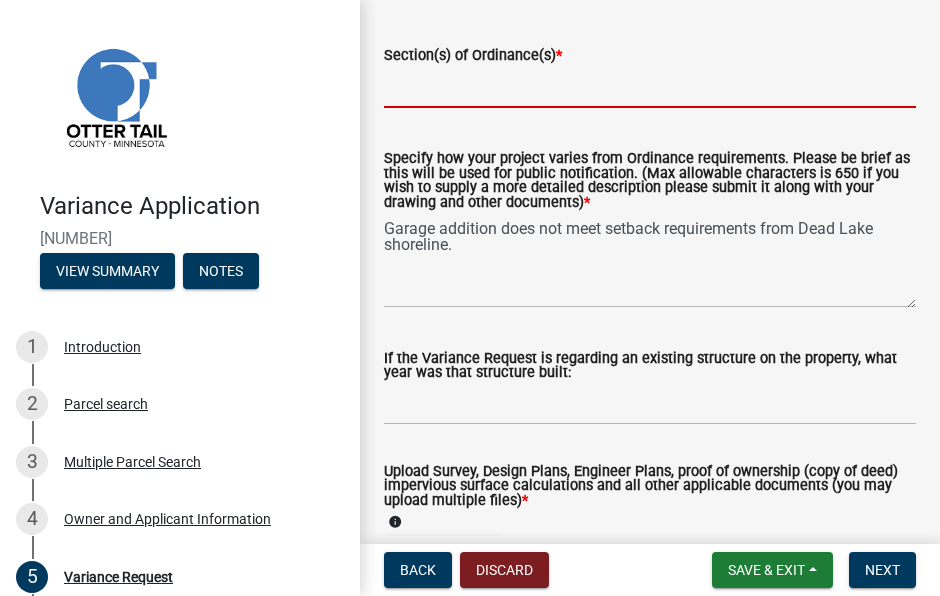 type 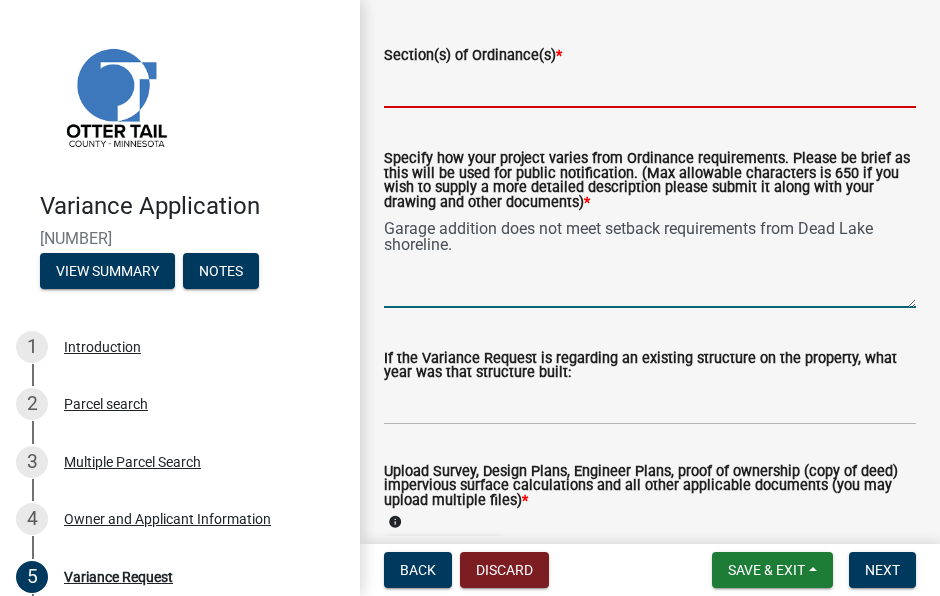 click on "Garage addition does not meet setback requirements from Dead Lake shoreline." at bounding box center (650, 261) 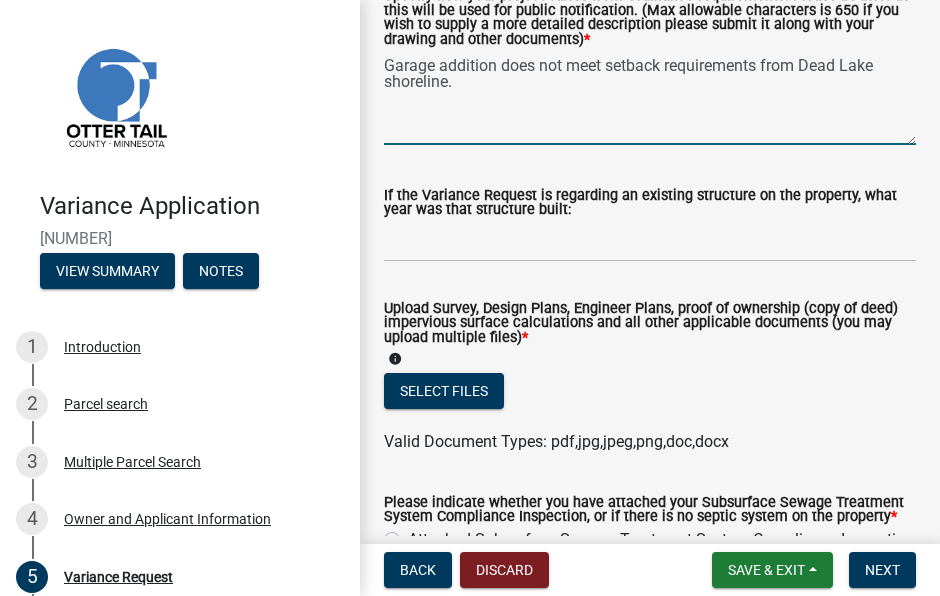 scroll, scrollTop: 600, scrollLeft: 0, axis: vertical 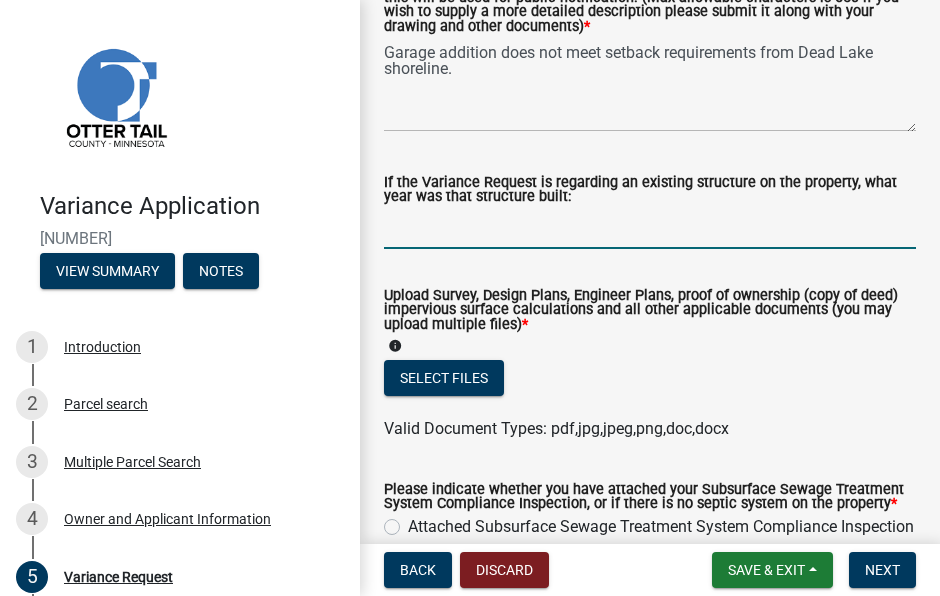 click on "If the Variance Request is regarding an existing structure on the property, what year was that structure built:" at bounding box center (650, 228) 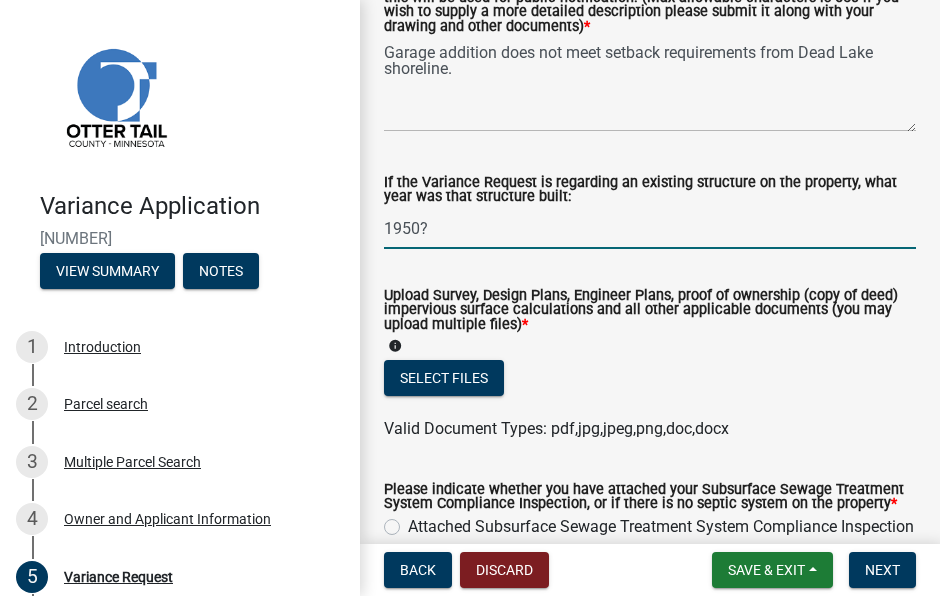 type on "1950?" 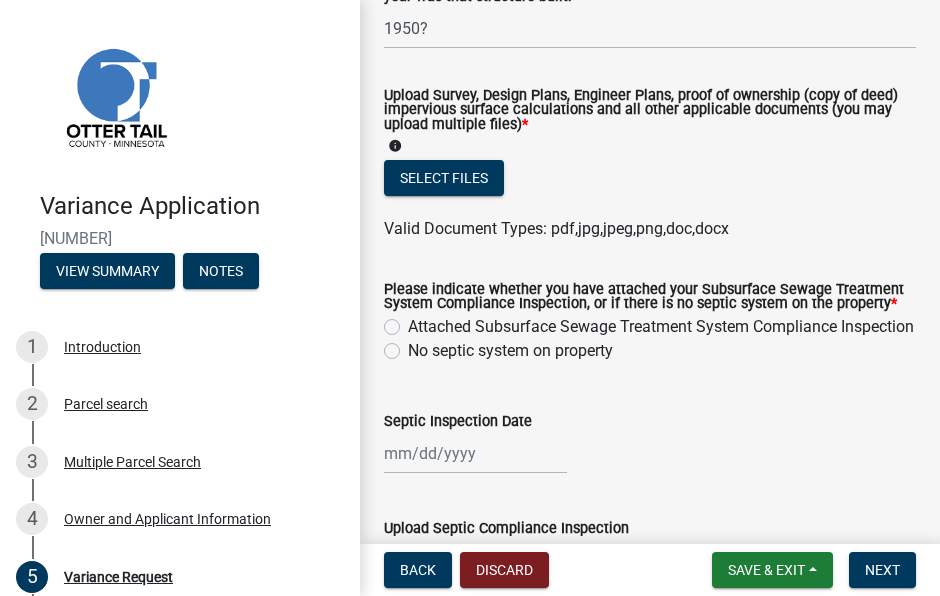 scroll, scrollTop: 900, scrollLeft: 0, axis: vertical 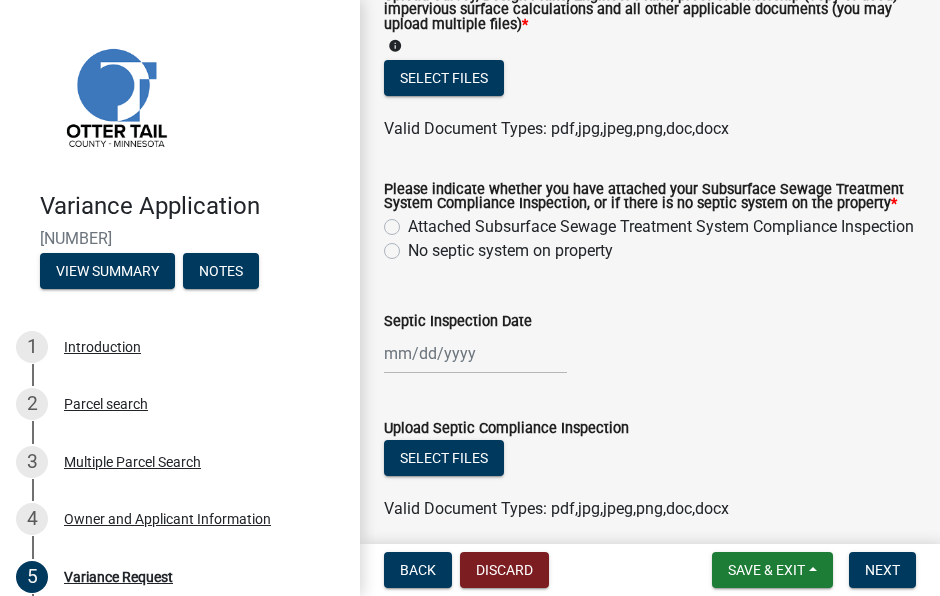 click 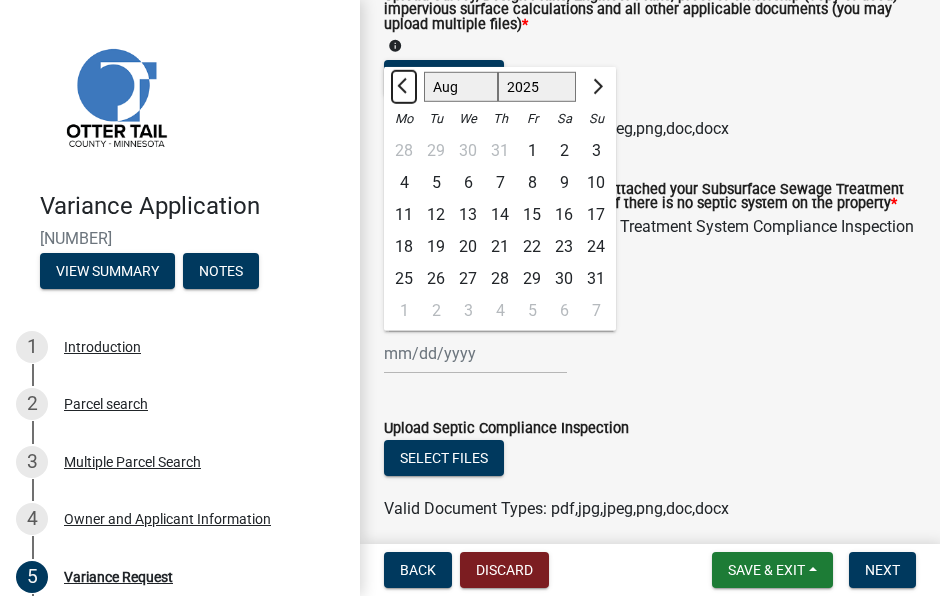 click 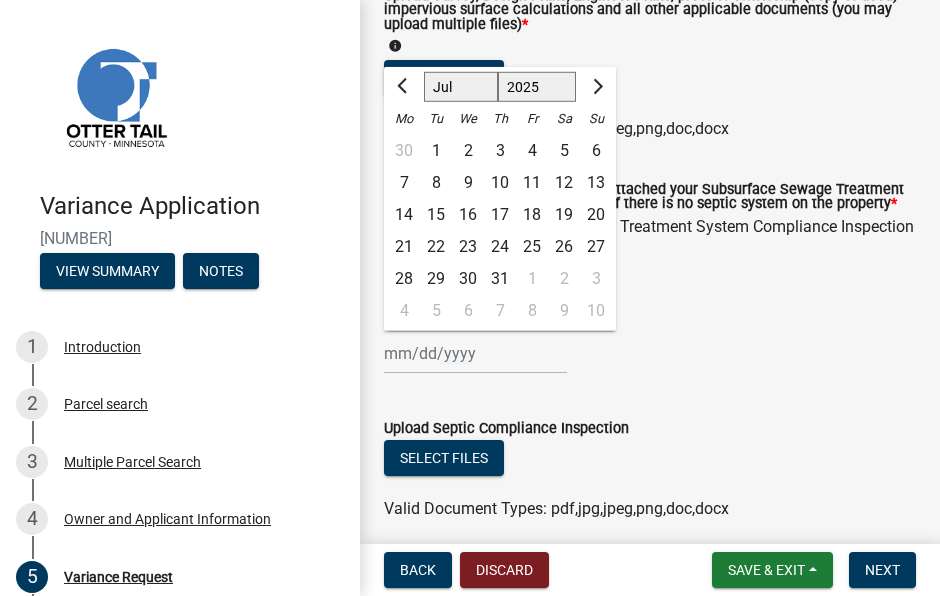 click on "Septic Inspection Date  Jan Feb Mar Apr May Jun Jul Aug Sep Oct Nov Dec 1525 1526 1527 1528 1529 1530 1531 1532 1533 1534 1535 1536 1537 1538 1539 1540 1541 1542 1543 1544 1545 1546 1547 1548 1549 1550 1551 1552 1553 1554 1555 1556 1557 1558 1559 1560 1561 1562 1563 1564 1565 1566 1567 1568 1569 1570 1571 1572 1573 1574 1575 1576 1577 1578 1579 1580 1581 1582 1583 1584 1585 1586 1587 1588 1589 1590 1591 1592 1593 1594 1595 1596 1597 1598 1599 1600 1601 1602 1603 1604 1605 1606 1607 1608 1609 1610 1611 1612 1613 1614 1615 1616 1617 1618 1619 1620 1621 1622 1623 1624 1625 1626 1627 1628 1629 1630 1631 1632 1633 1634 1635 1636 1637 1638 1639 1640 1641 1642 1643 1644 1645 1646 1647 1648 1649 1650 1651 1652 1653 1654 1655 1656 1657 1658 1659 1660 1661 1662 1663 1664 1665 1666 1667 1668 1669 1670 1671 1672 1673 1674 1675 1676 1677 1678 1679 1680 1681 1682 1683 1684 1685 1686 1687 1688 1689 1690 1691 1692 1693 1694 1695 1696 1697 1698 1699 1700 1701 1702 1703 1704 1705 1706 1707 1708 1709 1710 1711 1712 1713 1714 1" 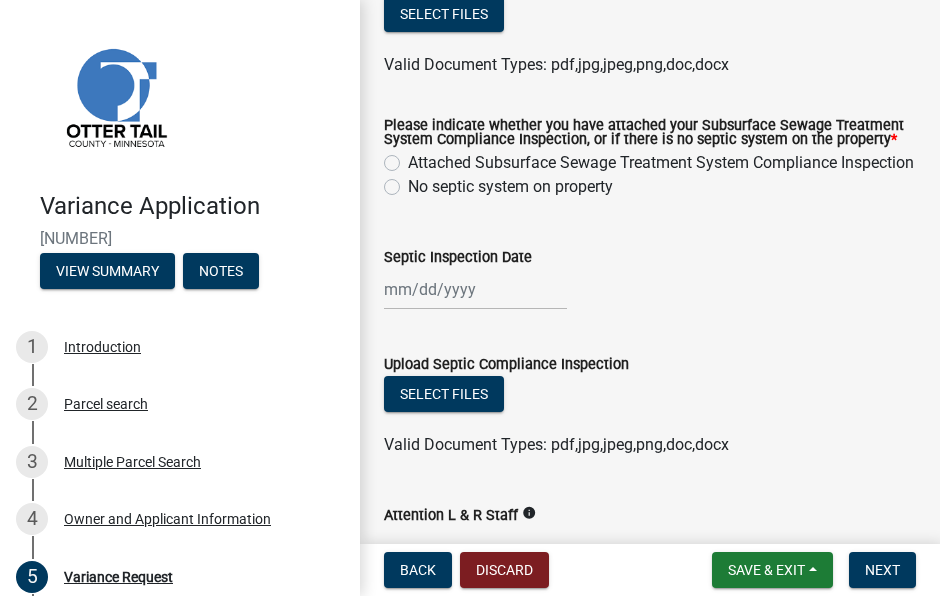 scroll, scrollTop: 916, scrollLeft: 0, axis: vertical 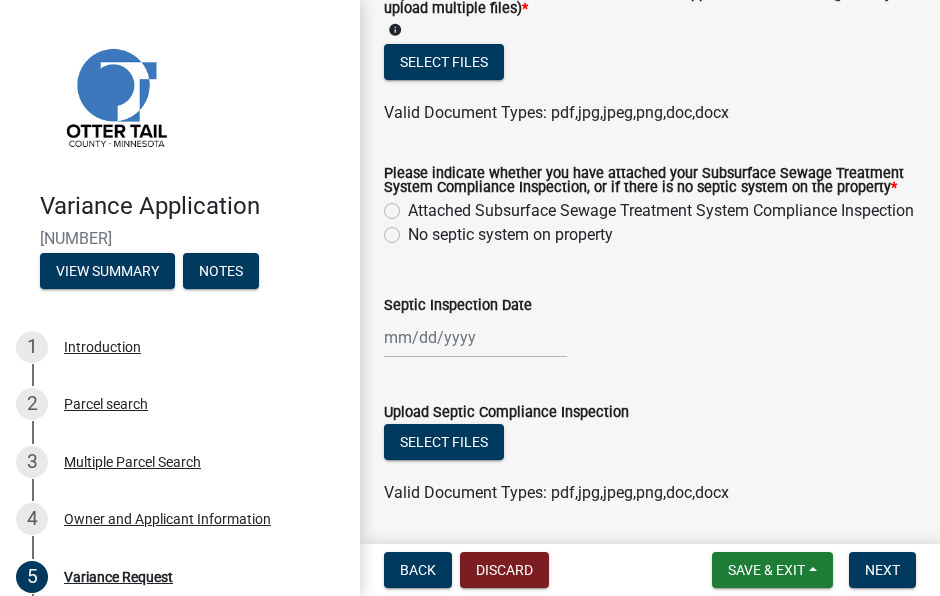click on "Attached Subsurface Sewage Treatment System Compliance Inspection" 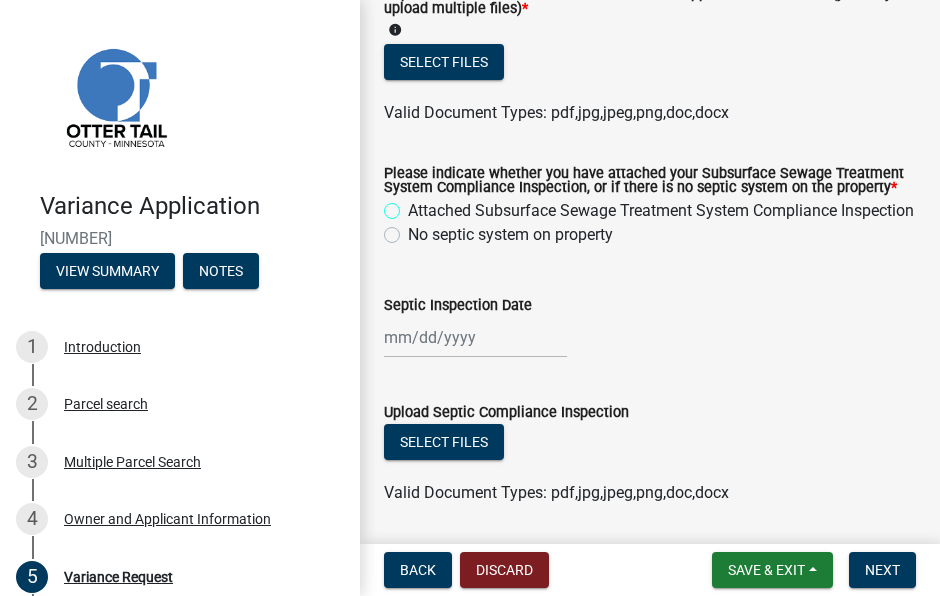 click on "Attached Subsurface Sewage Treatment System Compliance Inspection" at bounding box center (414, 205) 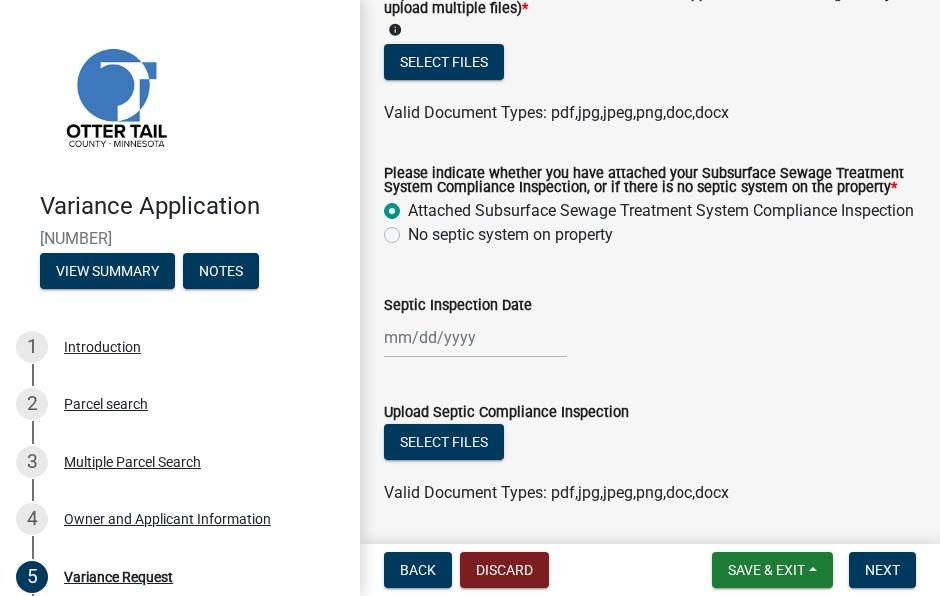 radio on "true" 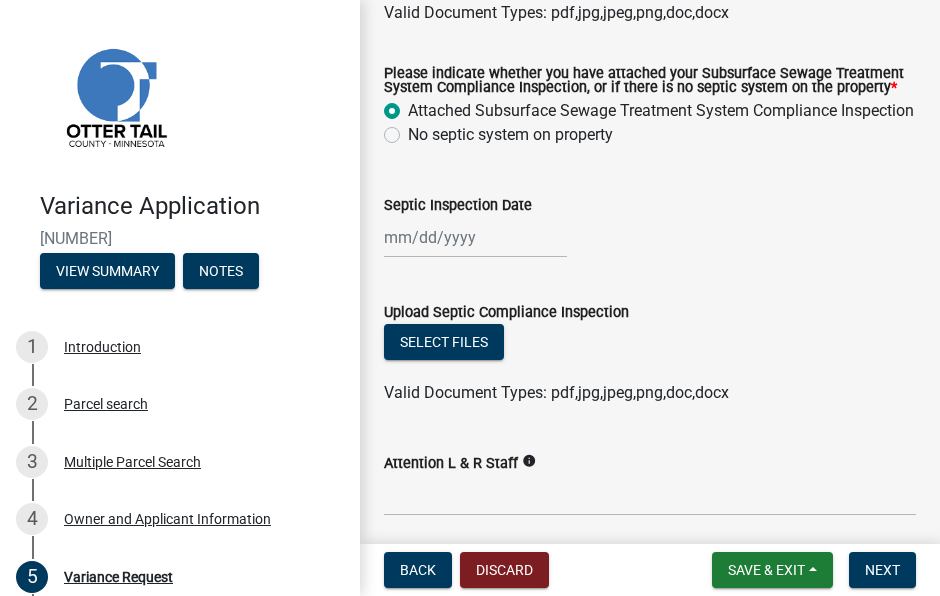 scroll, scrollTop: 1116, scrollLeft: 0, axis: vertical 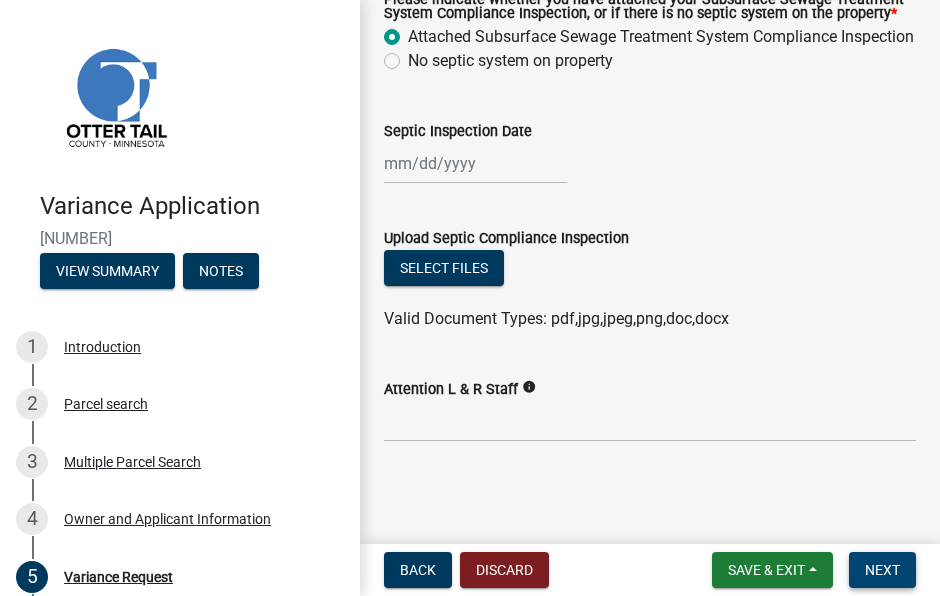 click on "Next" at bounding box center (882, 570) 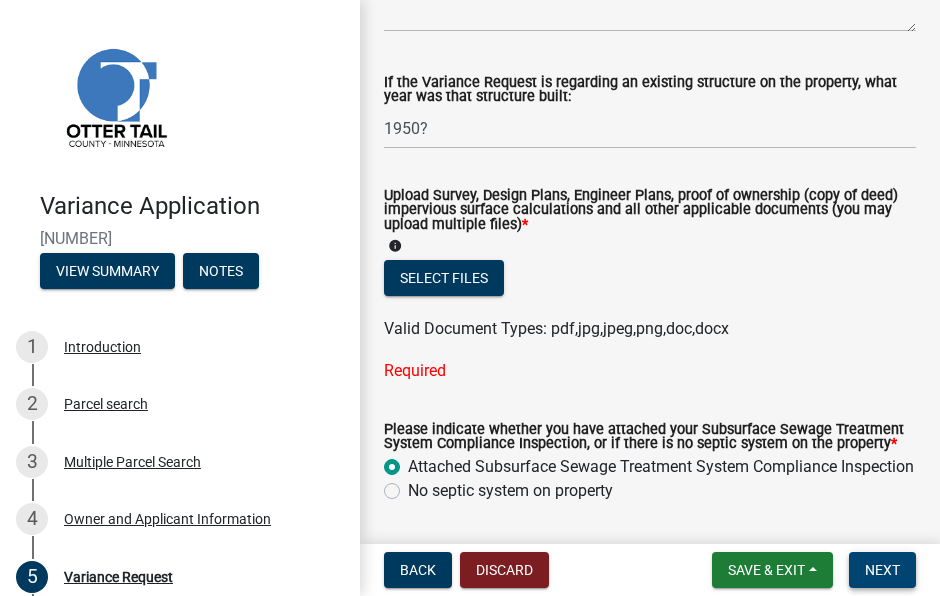 scroll, scrollTop: 756, scrollLeft: 0, axis: vertical 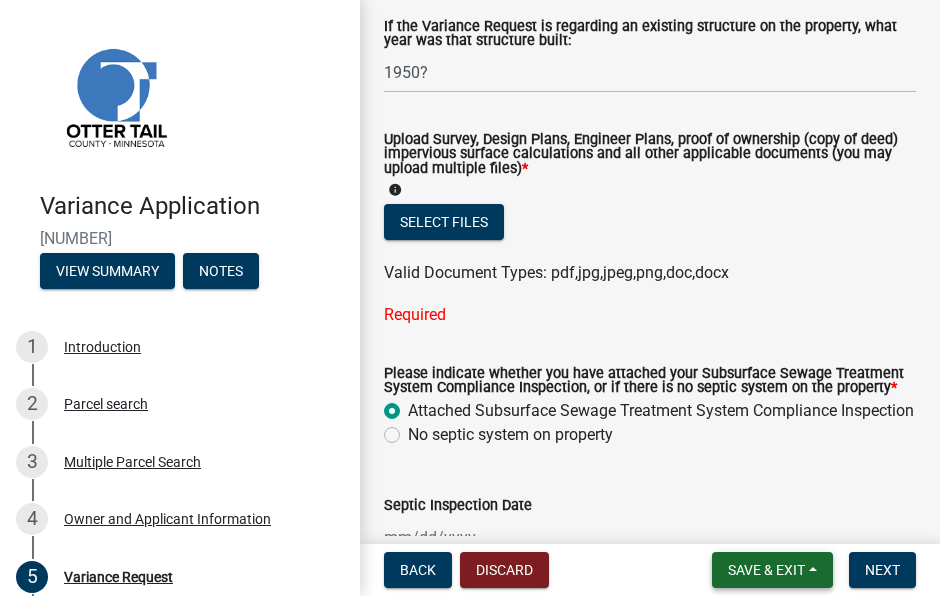 click on "Save & Exit" at bounding box center [766, 570] 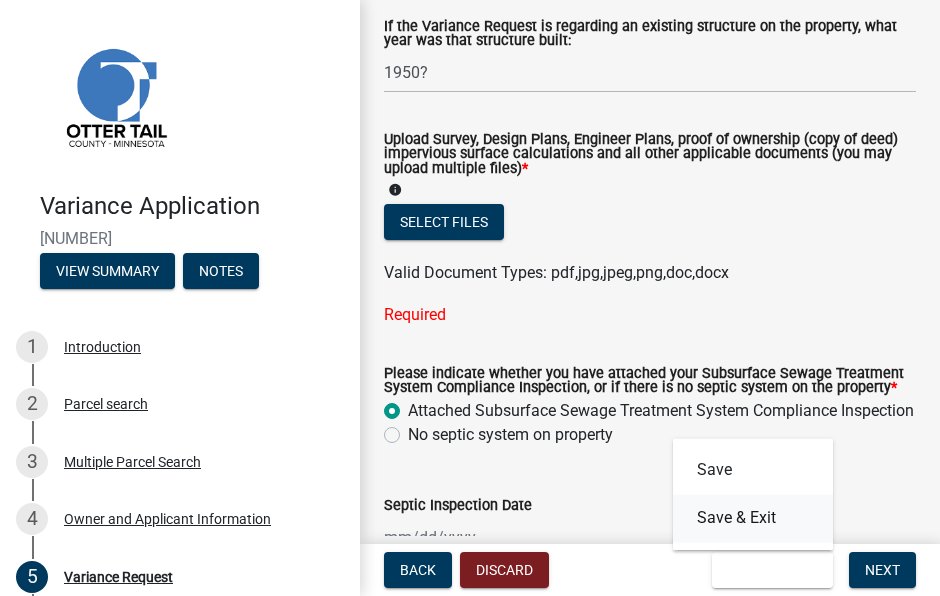 click on "Save & Exit" at bounding box center [753, 518] 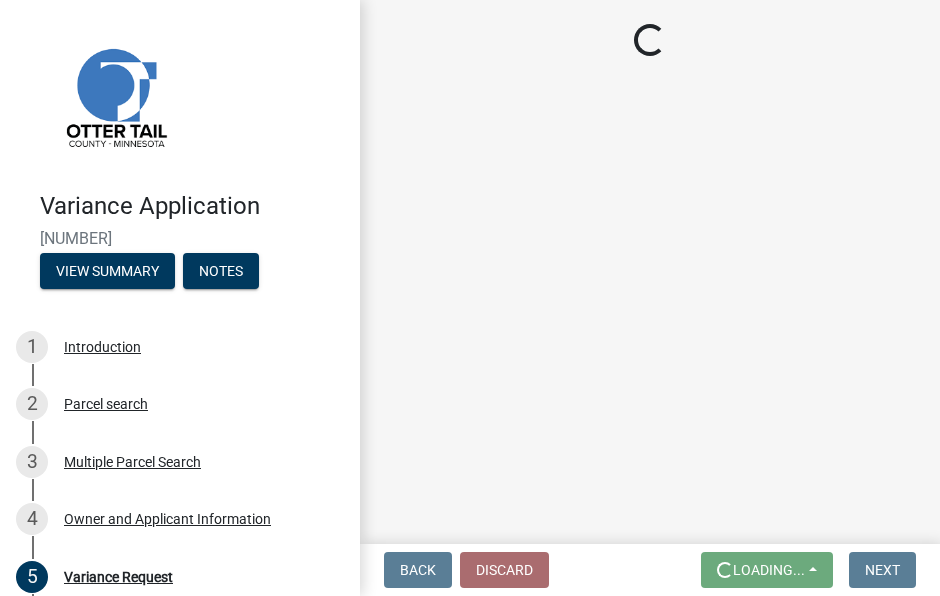 scroll, scrollTop: 0, scrollLeft: 0, axis: both 